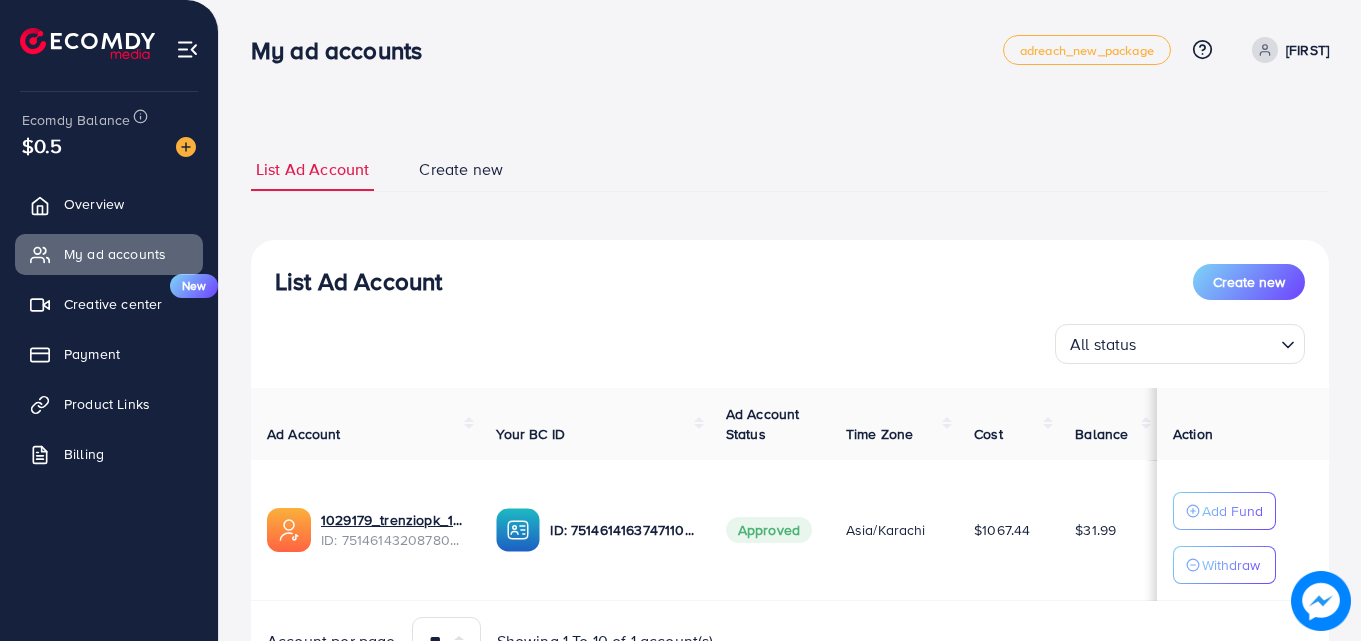 scroll, scrollTop: 0, scrollLeft: 0, axis: both 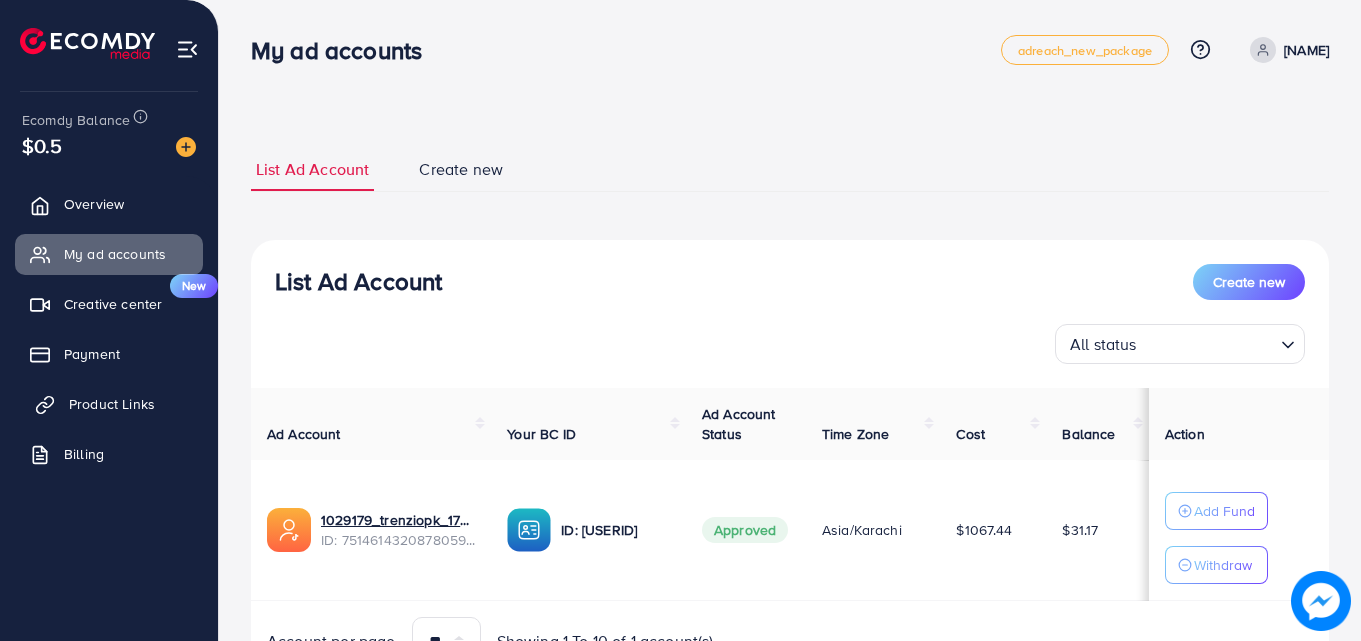 click on "Product Links" at bounding box center [109, 404] 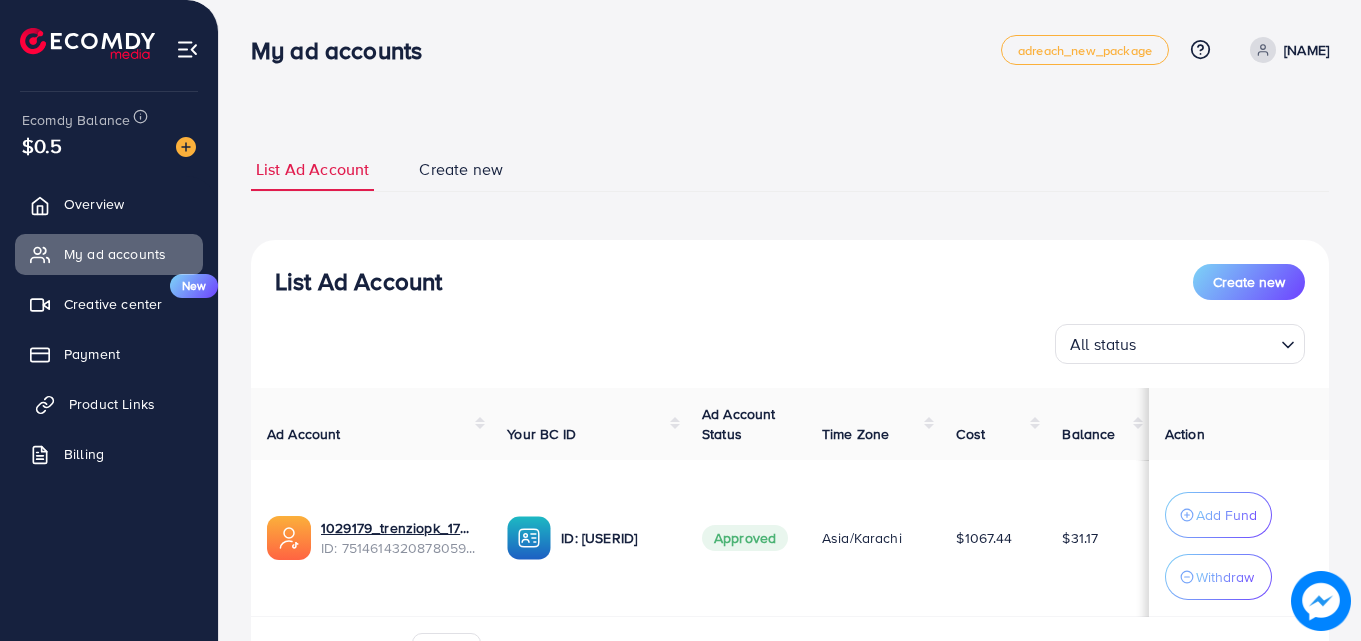 click on "Product Links" at bounding box center [112, 404] 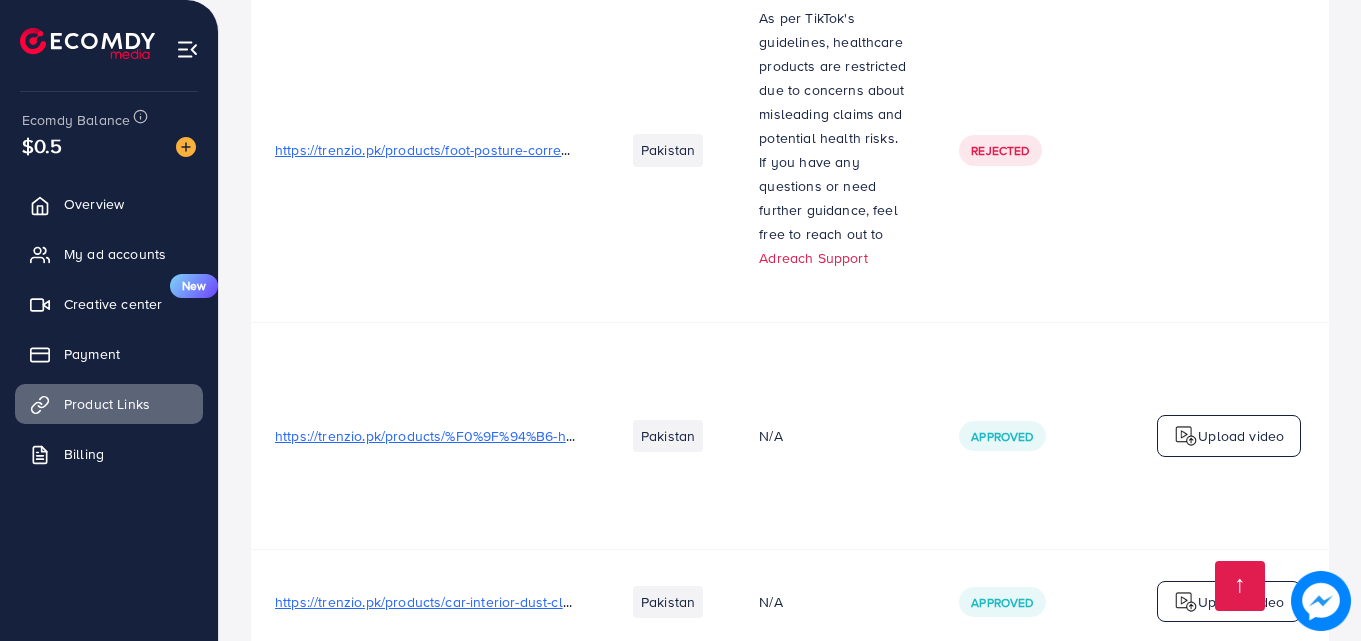 scroll, scrollTop: 2500, scrollLeft: 0, axis: vertical 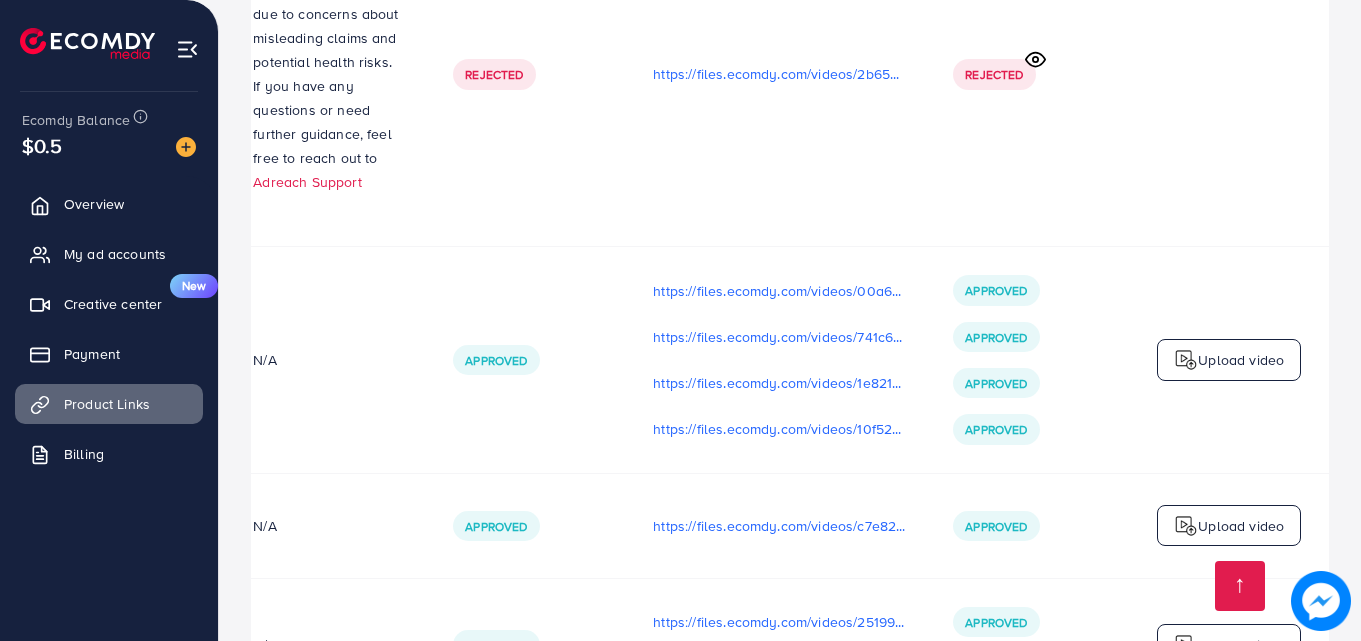 click on "Upload video" at bounding box center (1229, 360) 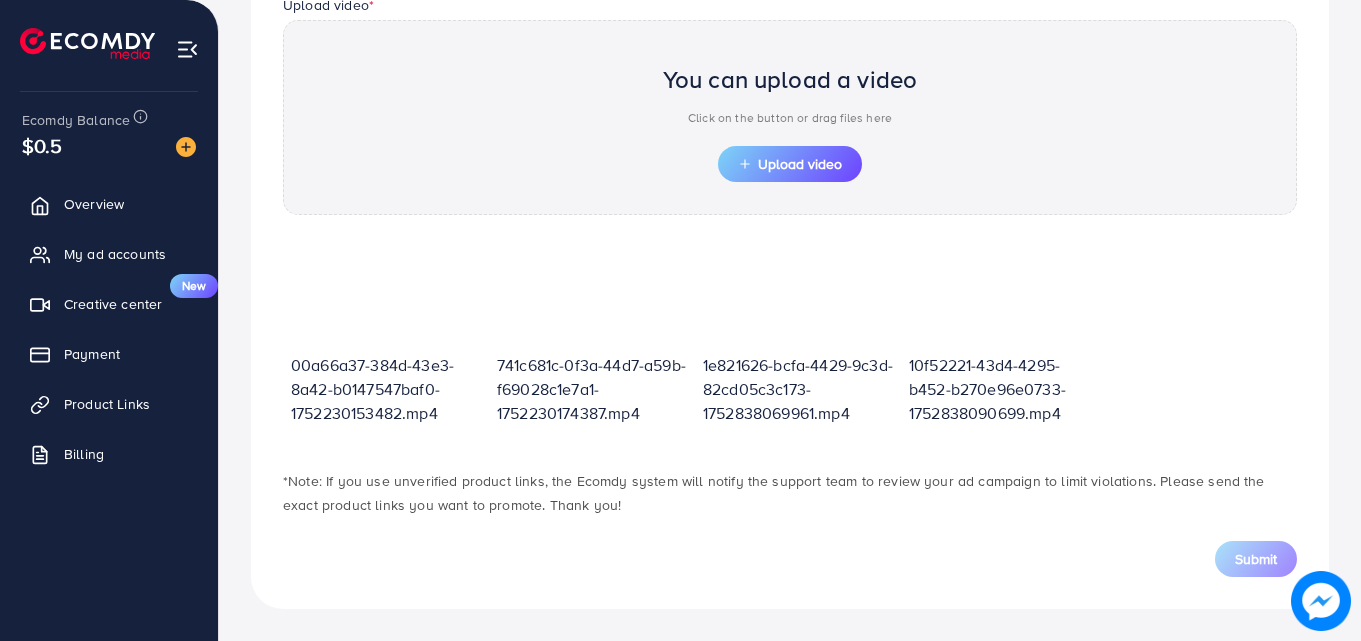 scroll, scrollTop: 698, scrollLeft: 0, axis: vertical 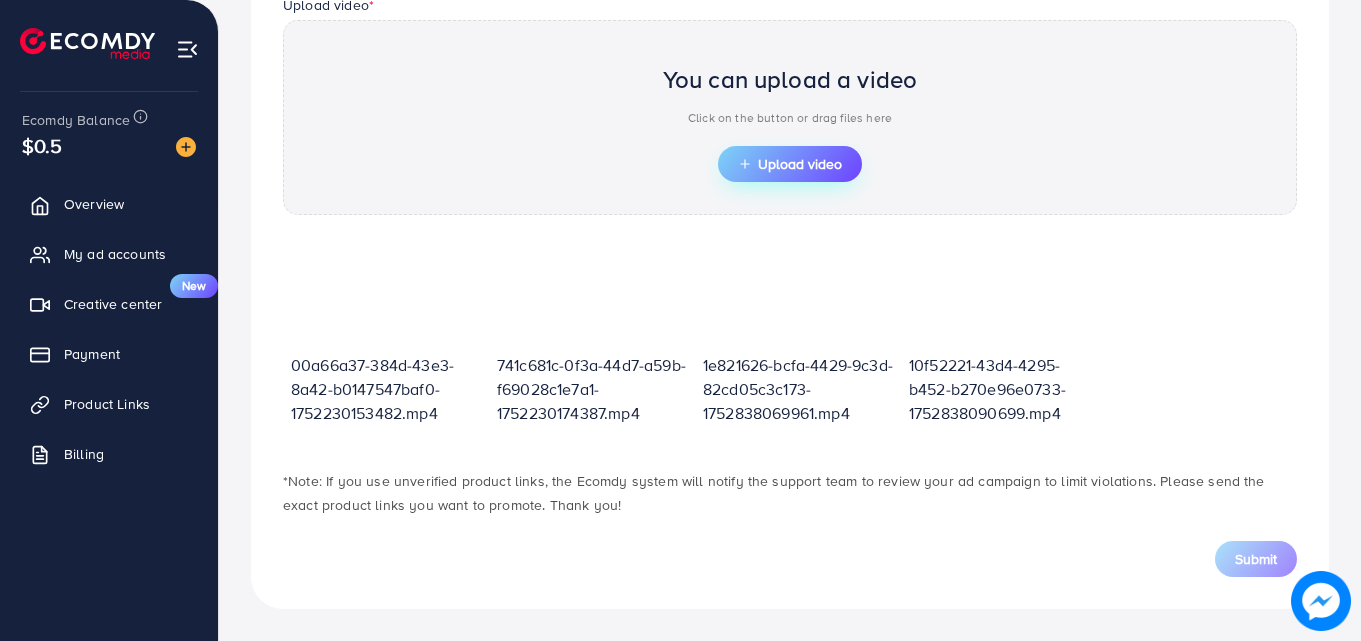 click on "Upload video" at bounding box center [790, 164] 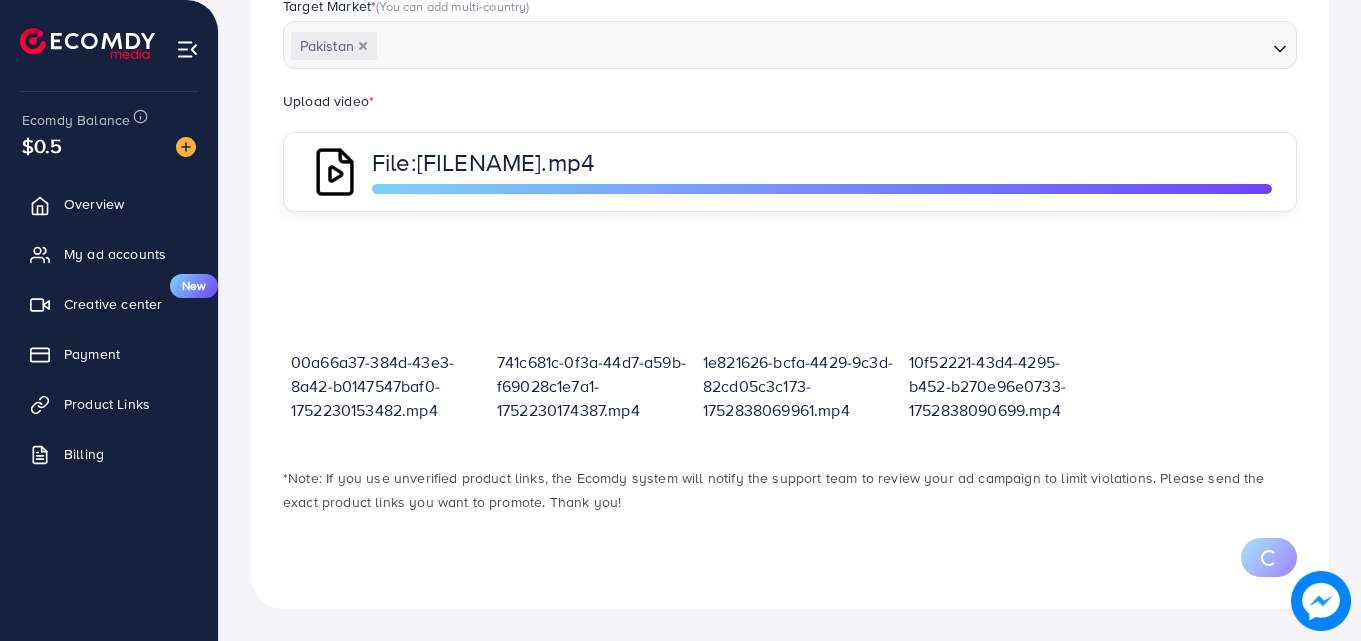 scroll, scrollTop: 698, scrollLeft: 0, axis: vertical 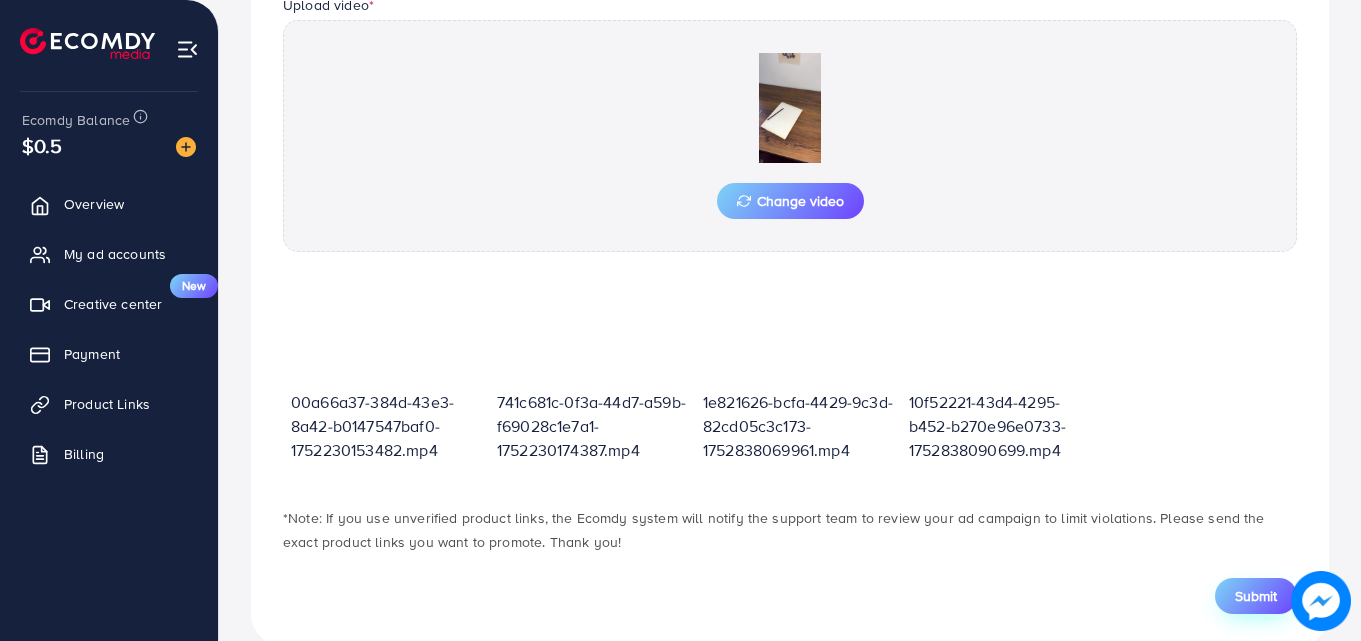 click on "Submit" at bounding box center [1256, 596] 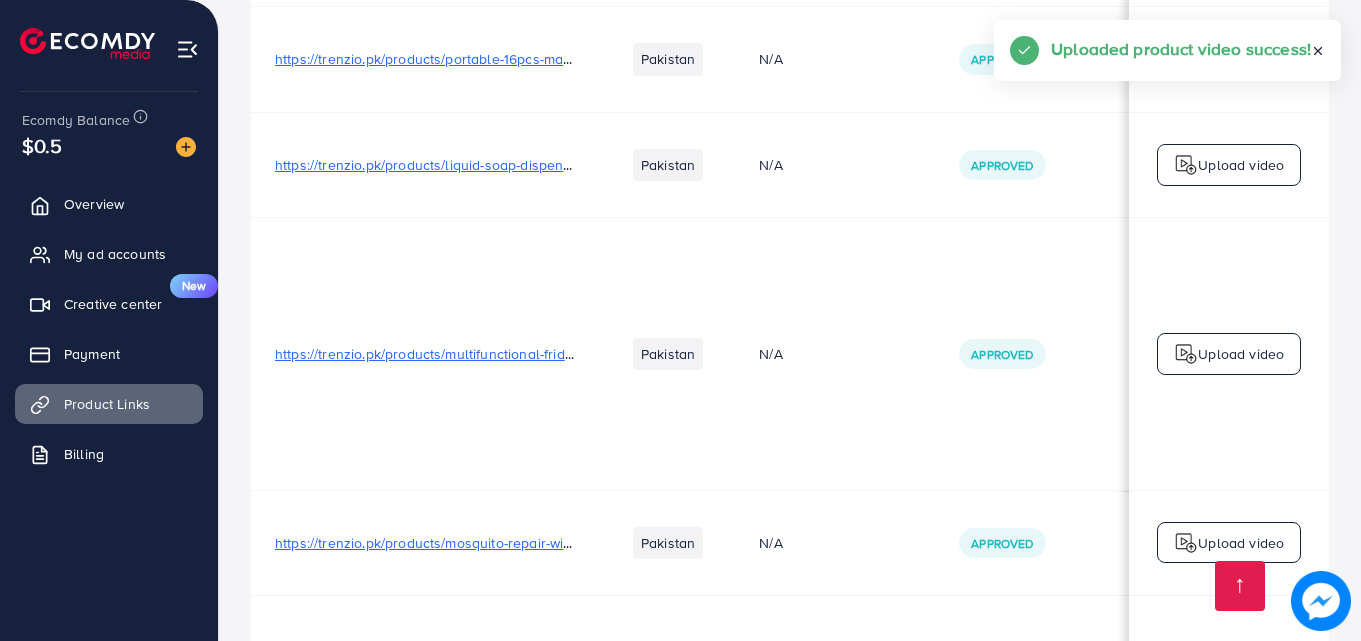 scroll, scrollTop: 1150, scrollLeft: 0, axis: vertical 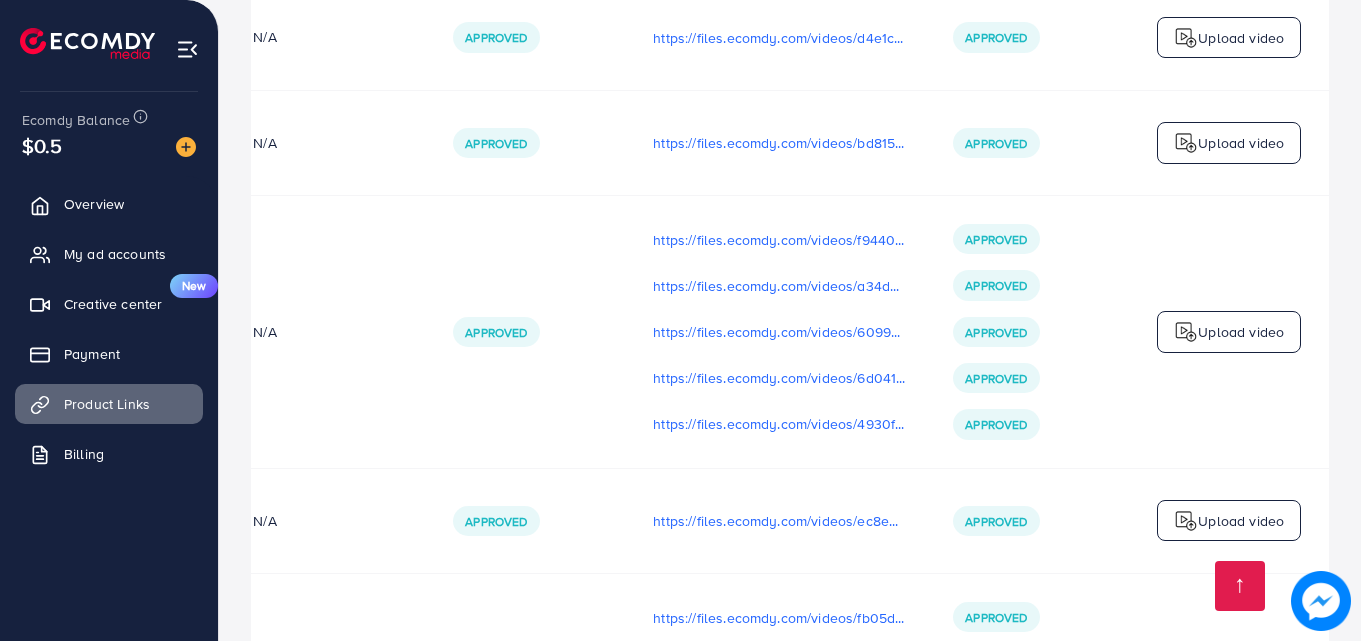 click on "https://files.ecomdy.com/videos/[UUID]-[TIMESTAMP].mp4 https://files.ecomdy.com/videos/[UUID]-[TIMESTAMP].mp4 https://files.ecomdy.com/videos/[UUID]-[TIMESTAMP].mp4 https://files.ecomdy.com/videos/[UUID]-[TIMESTAMP].mp4 https://files.ecomdy.com/videos/[UUID]-[TIMESTAMP].mp4" at bounding box center [779, 332] 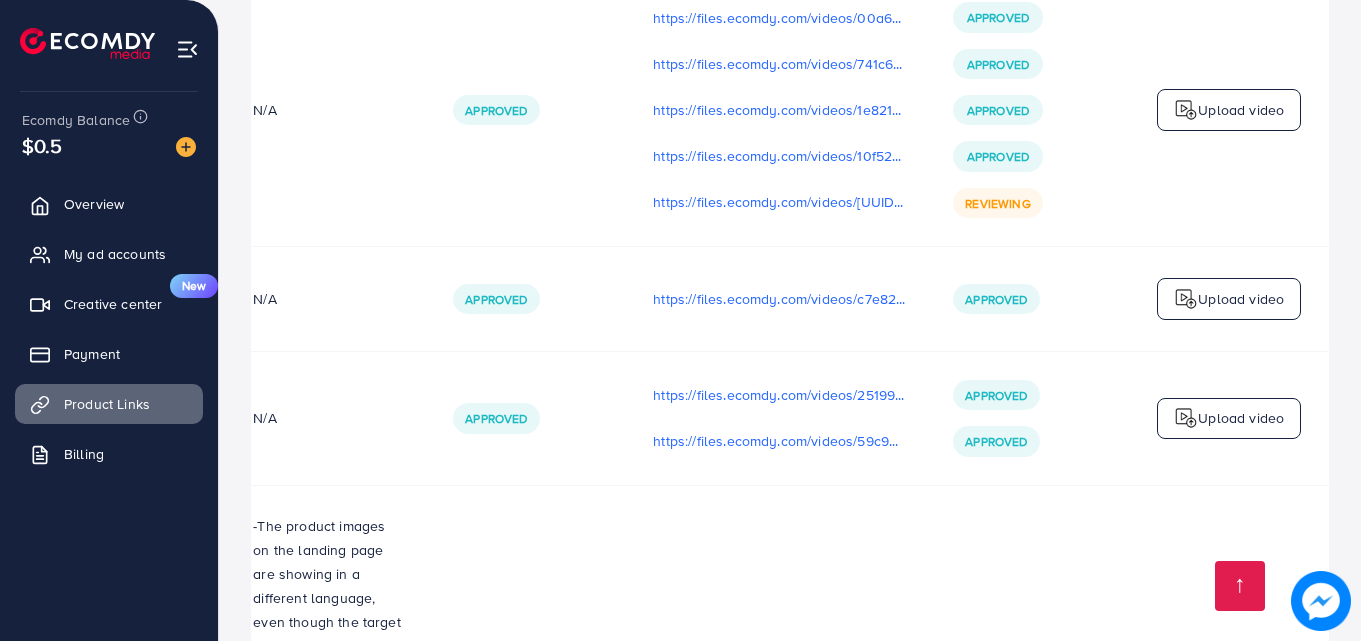 scroll, scrollTop: 2850, scrollLeft: 0, axis: vertical 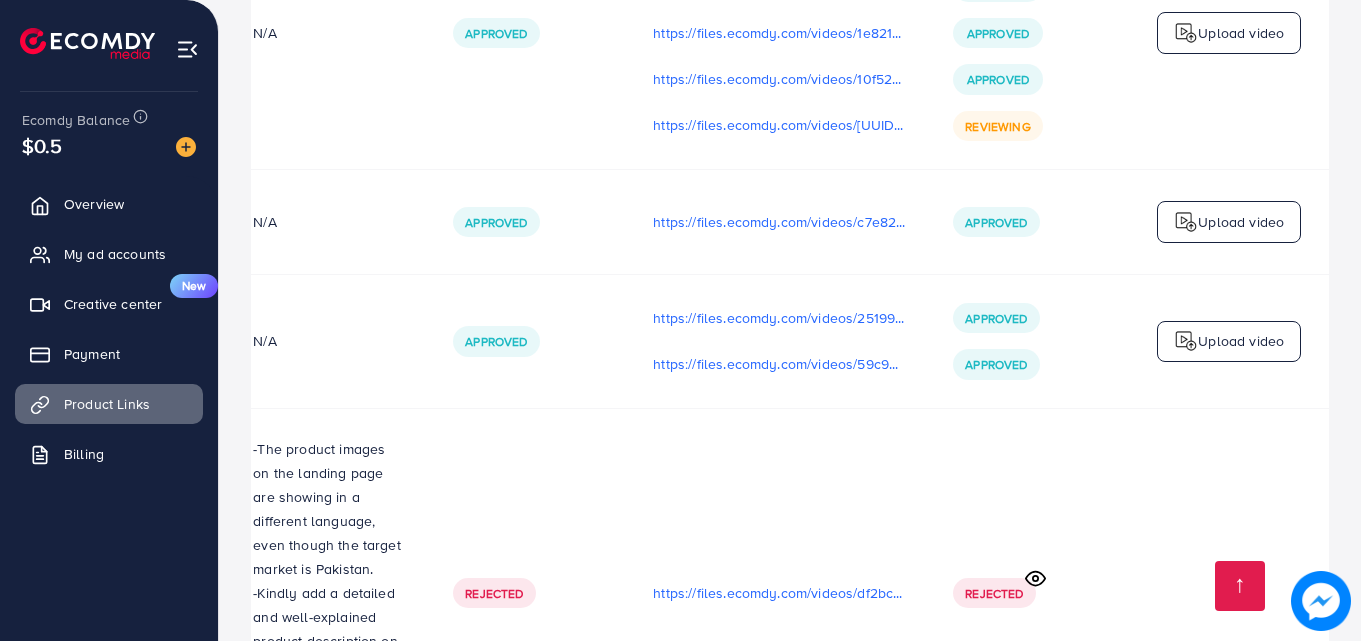 click at bounding box center [1186, 33] 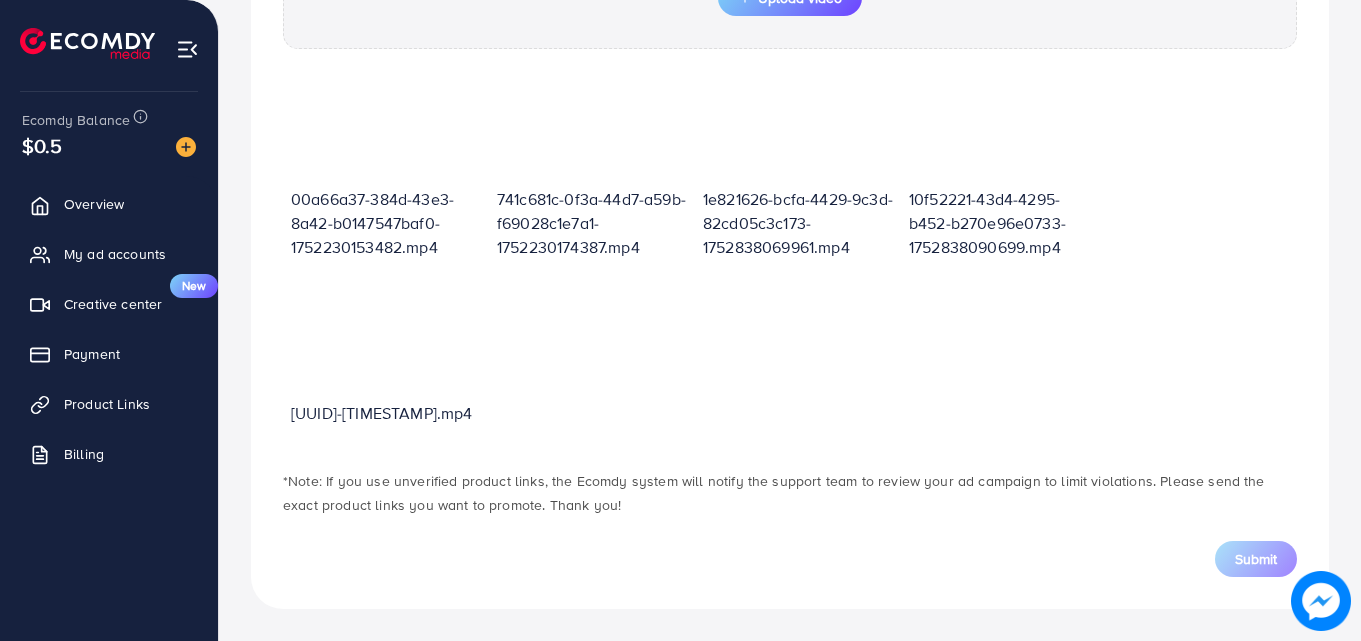 scroll, scrollTop: 718, scrollLeft: 0, axis: vertical 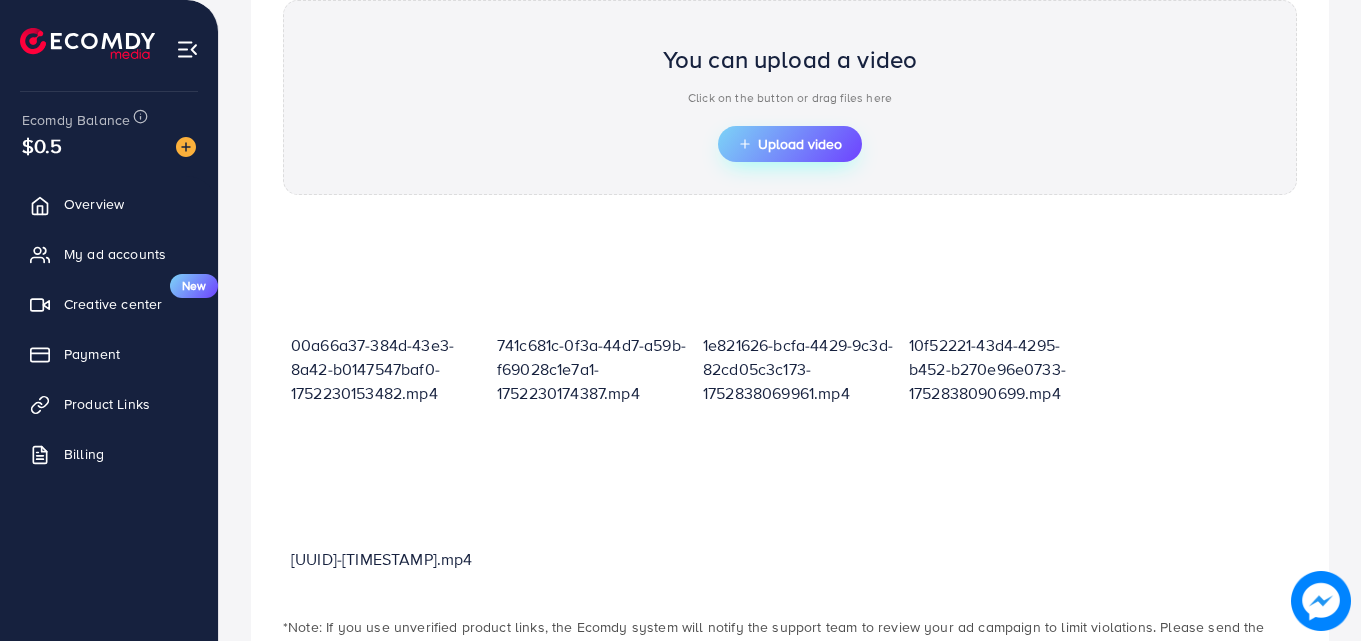 click on "Upload video" at bounding box center (790, 144) 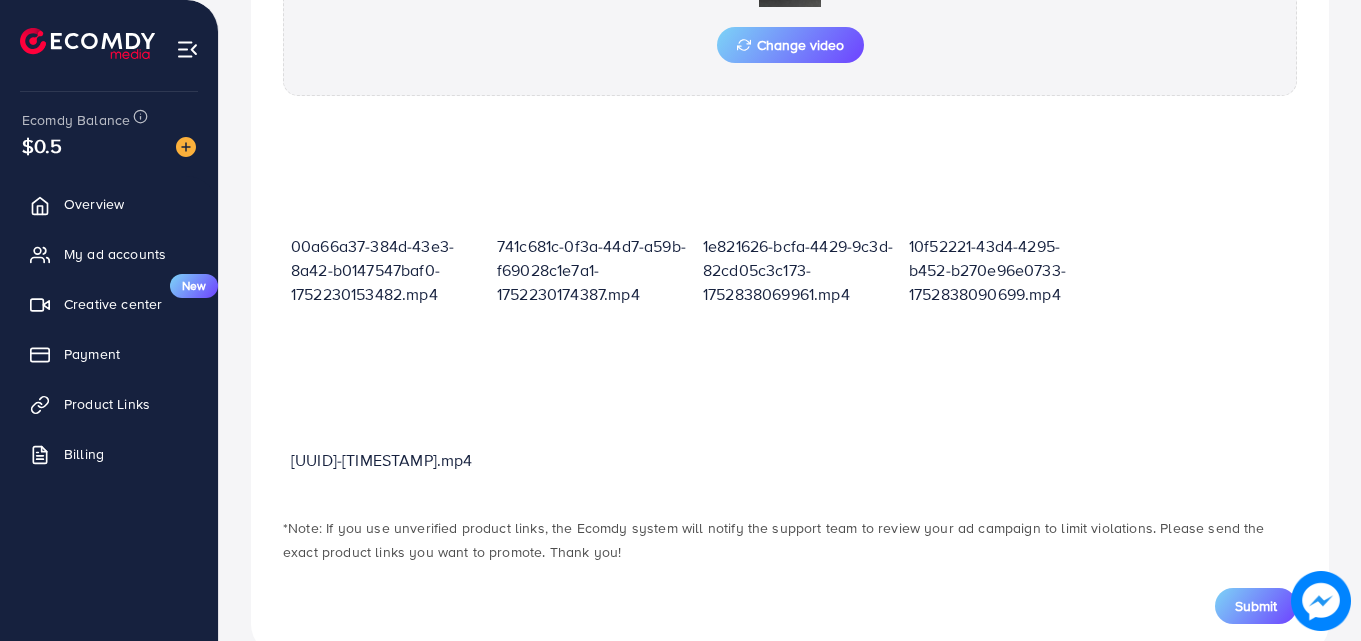 scroll, scrollTop: 949, scrollLeft: 0, axis: vertical 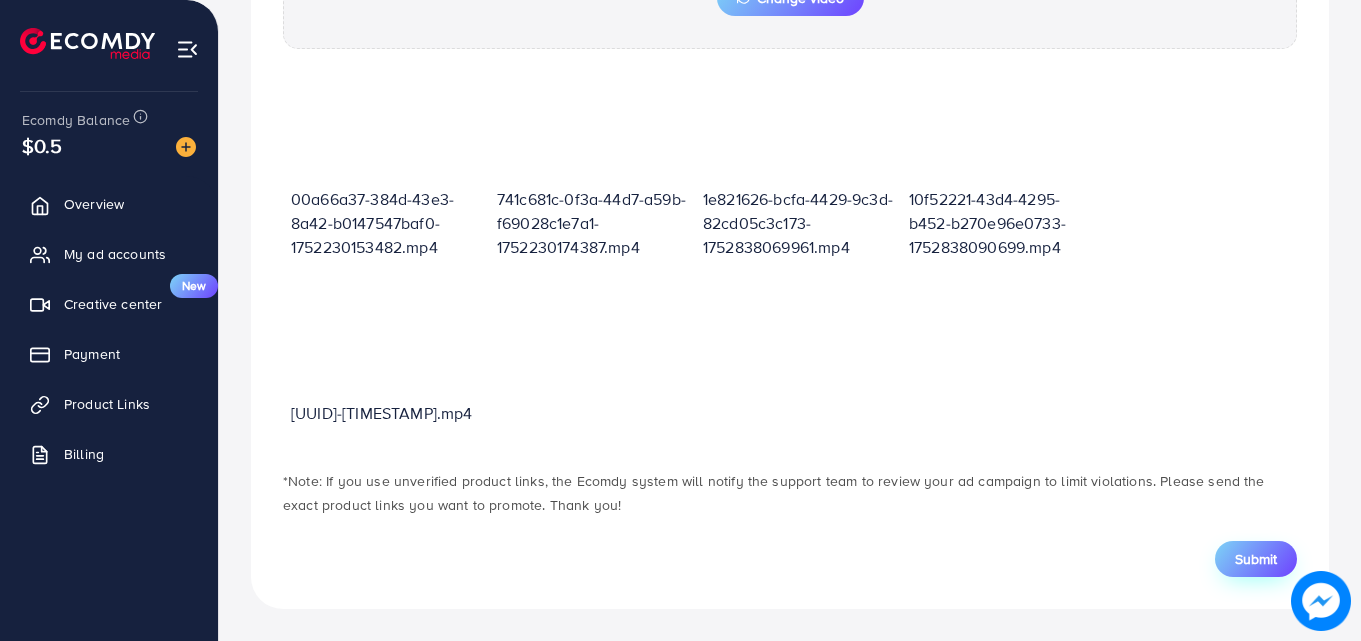 click on "Submit" at bounding box center (1256, 559) 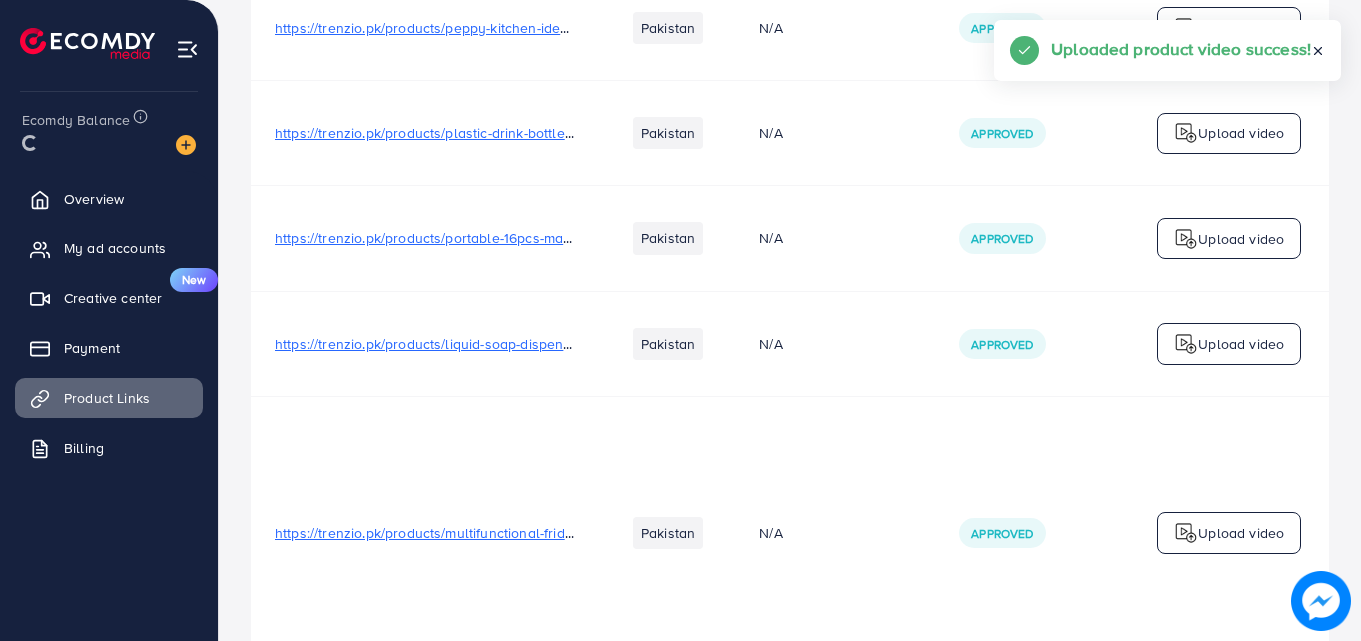 scroll, scrollTop: 0, scrollLeft: 0, axis: both 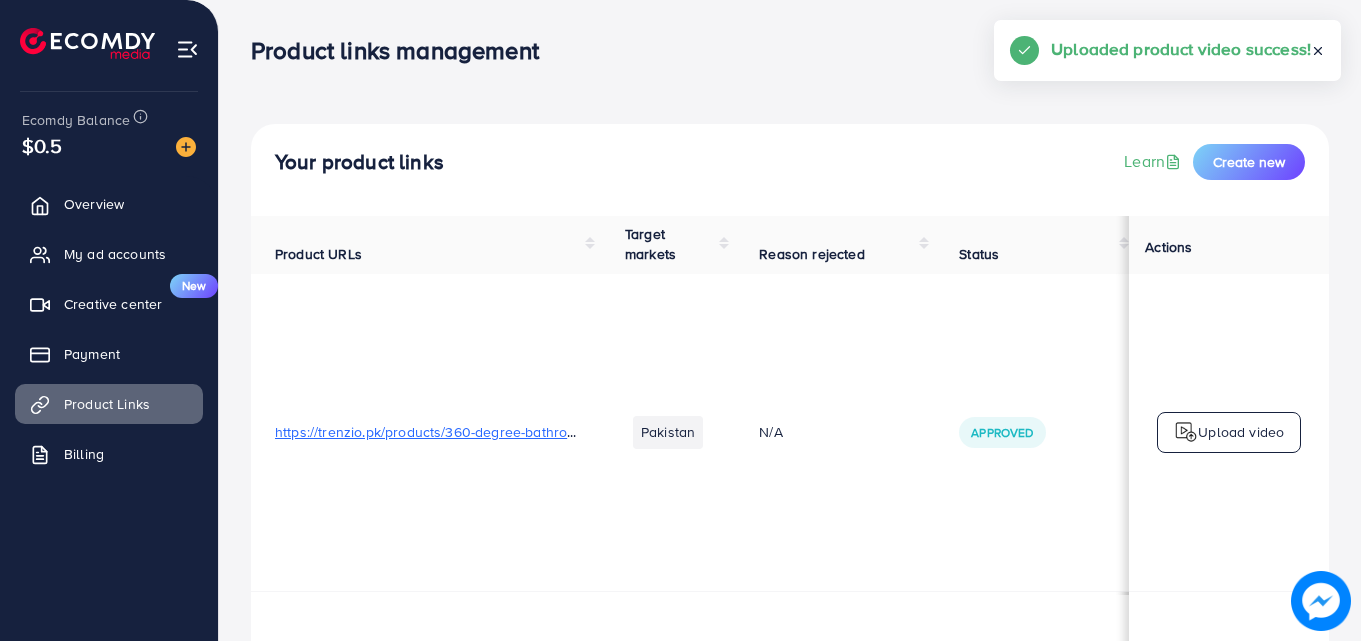 click on "N/A" at bounding box center (835, 433) 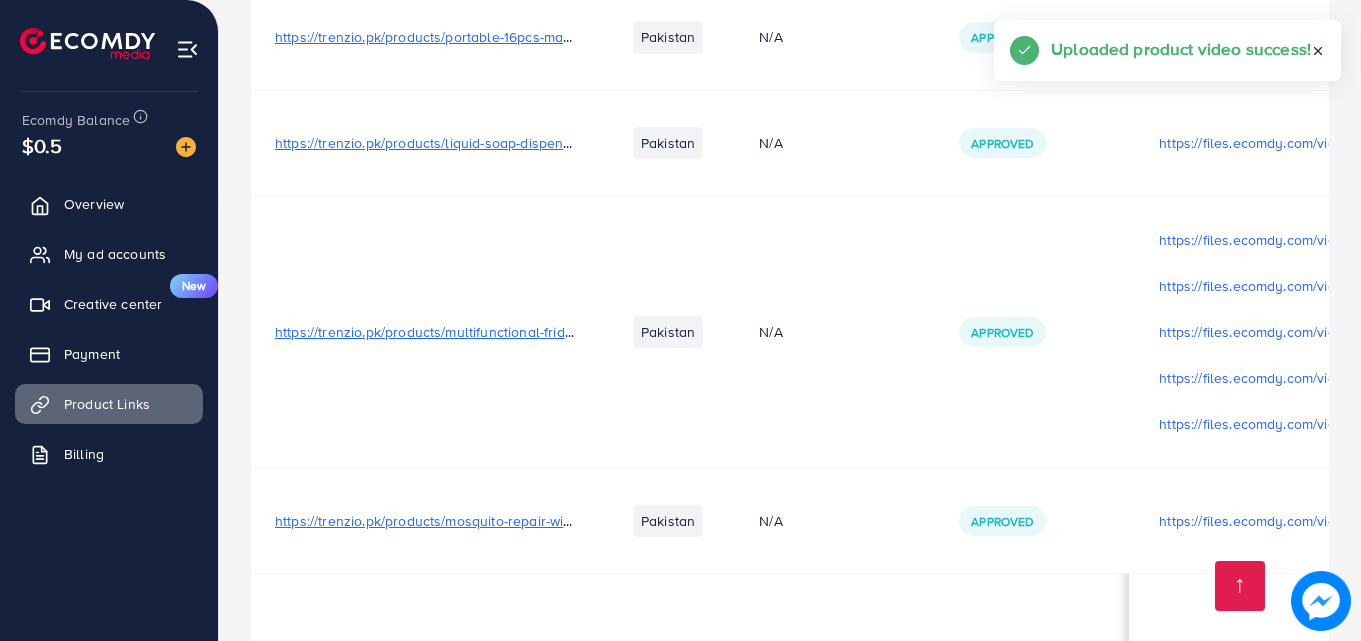 scroll, scrollTop: 1150, scrollLeft: 0, axis: vertical 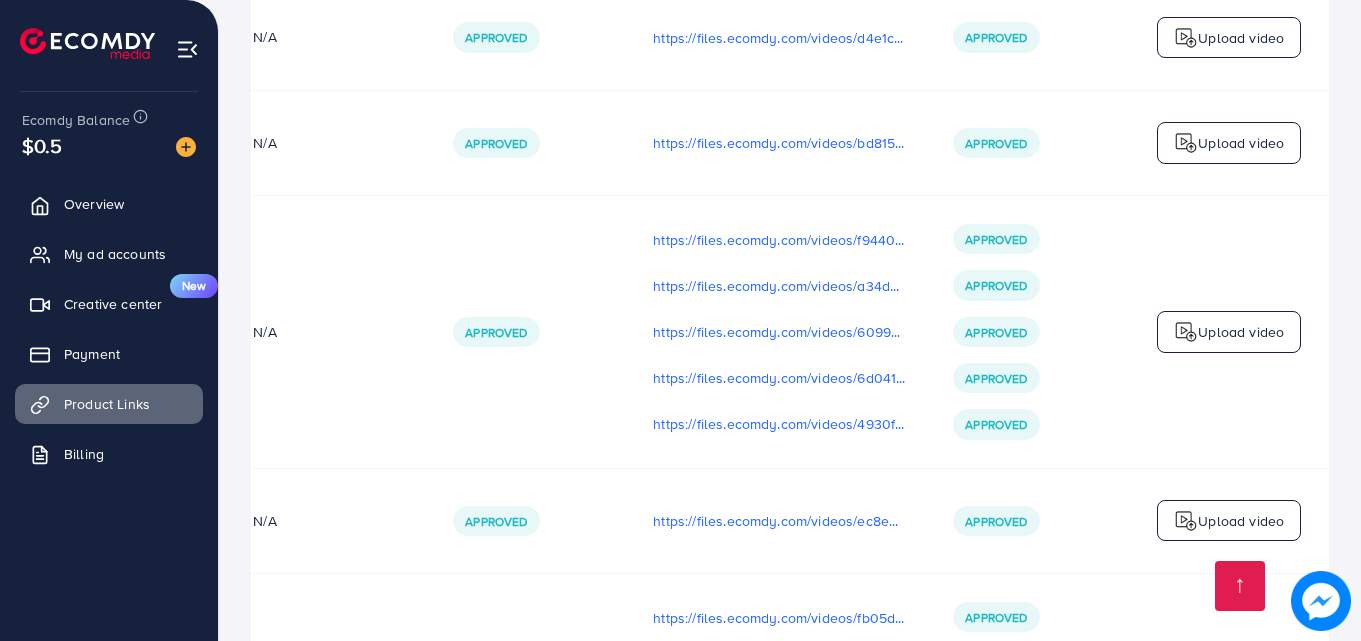 click on "https://files.ecomdy.com/videos/ec8e845d-1b1f-407d-bc36-5cd0c1ae78cc-1751379687809.mp4" at bounding box center [779, 520] 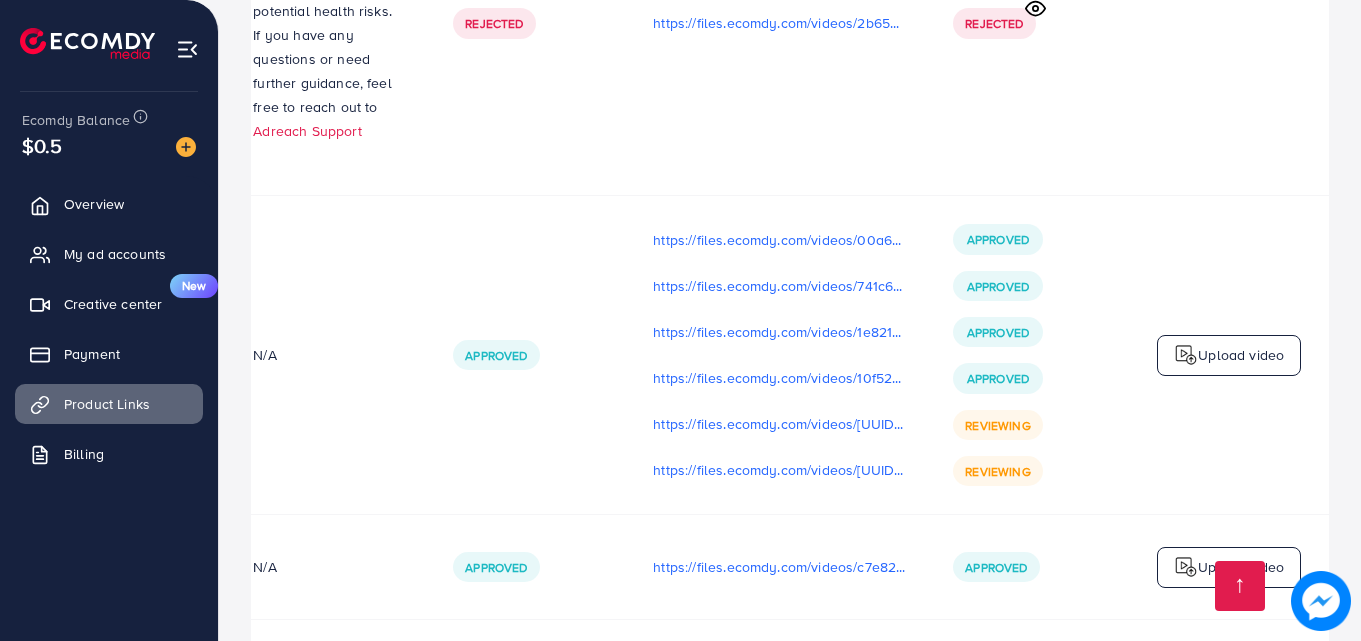 scroll, scrollTop: 2633, scrollLeft: 0, axis: vertical 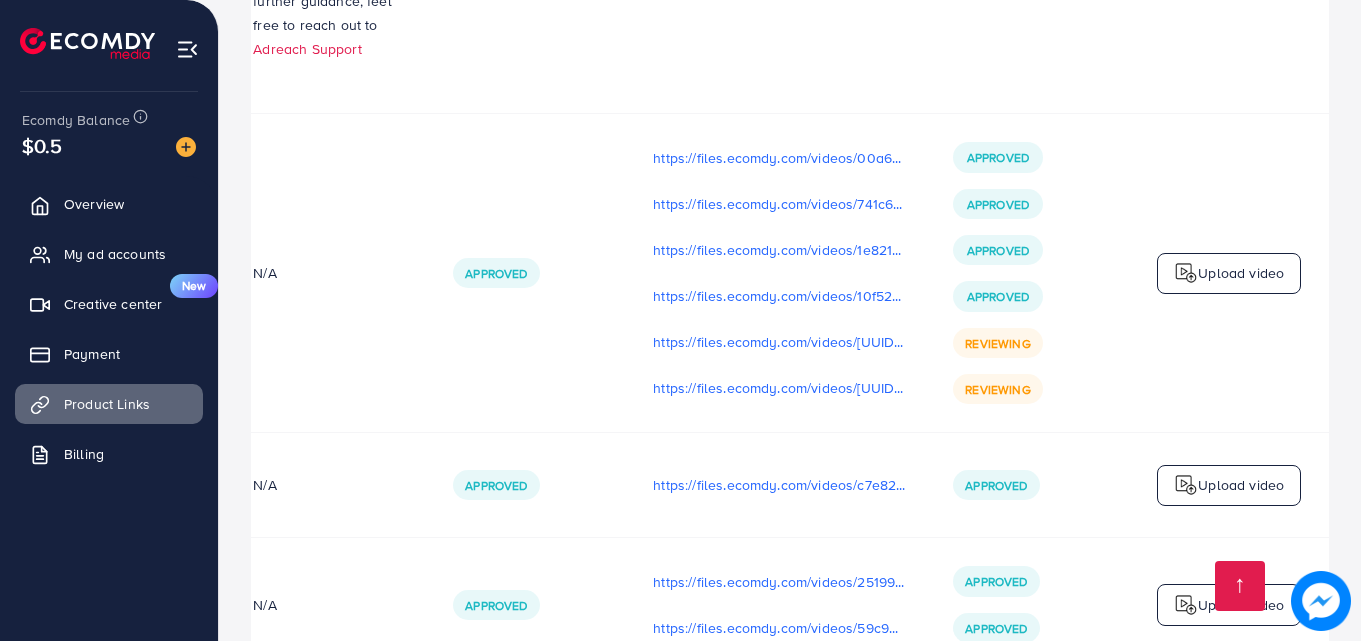click on "Upload video" at bounding box center (1241, 273) 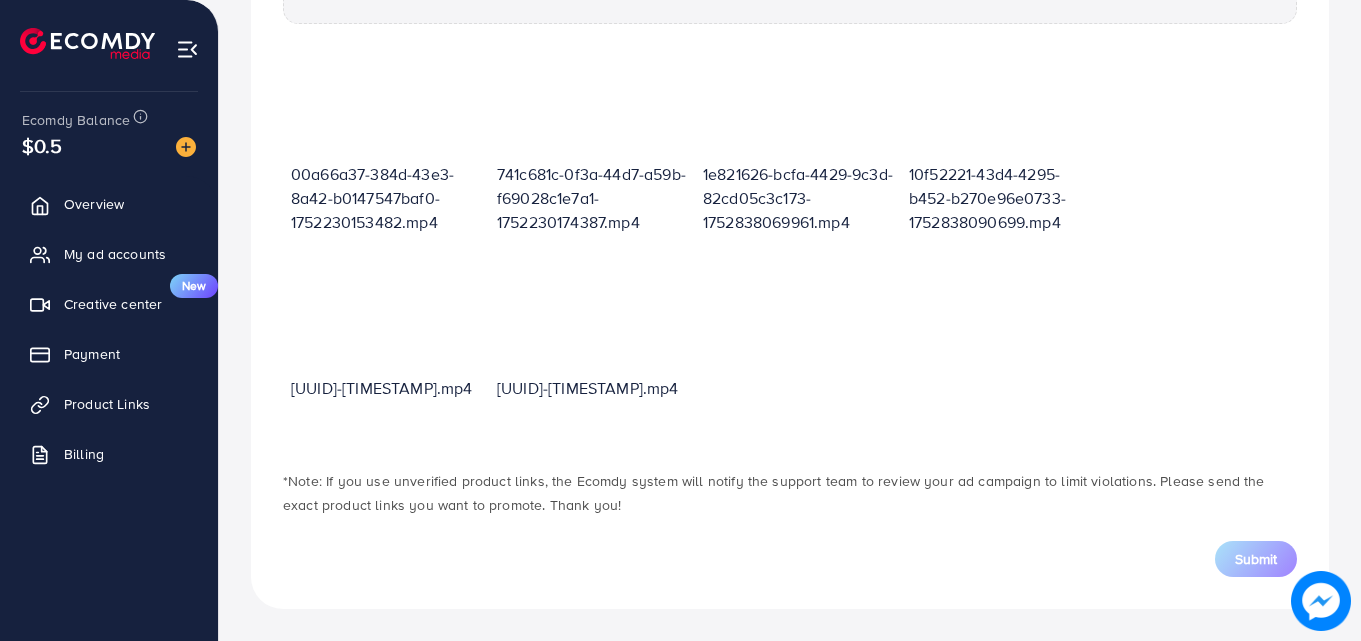 scroll, scrollTop: 718, scrollLeft: 0, axis: vertical 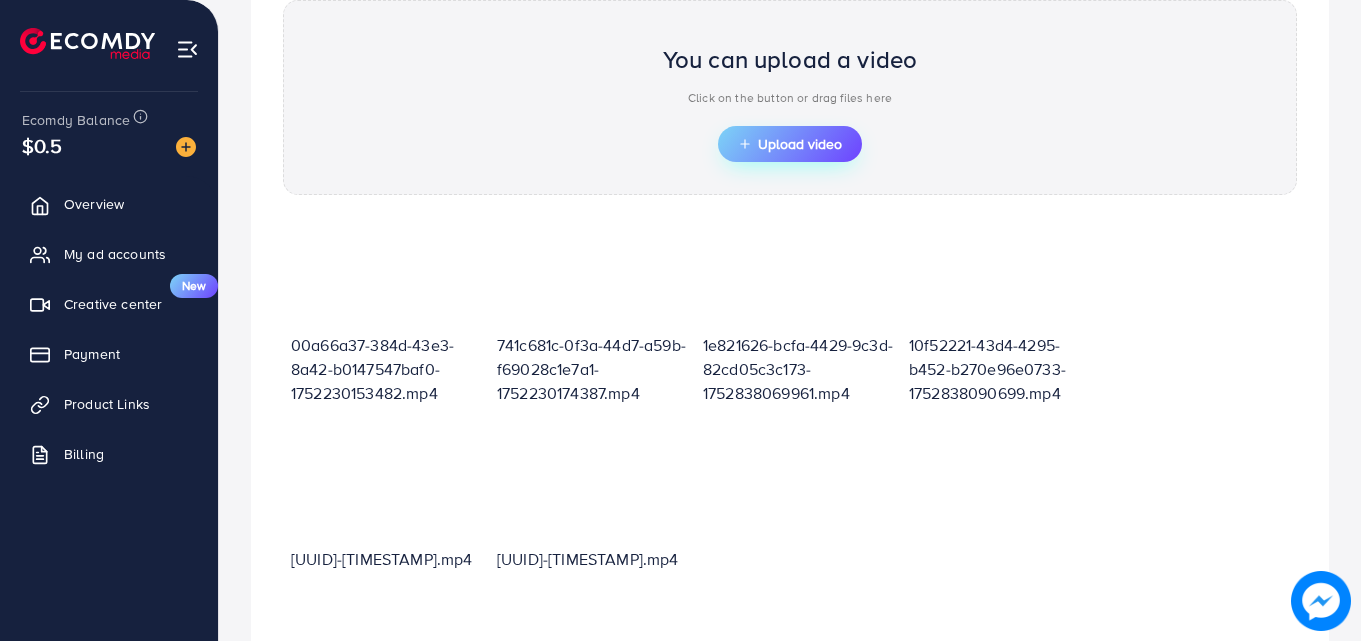 click on "Upload video" at bounding box center (790, 144) 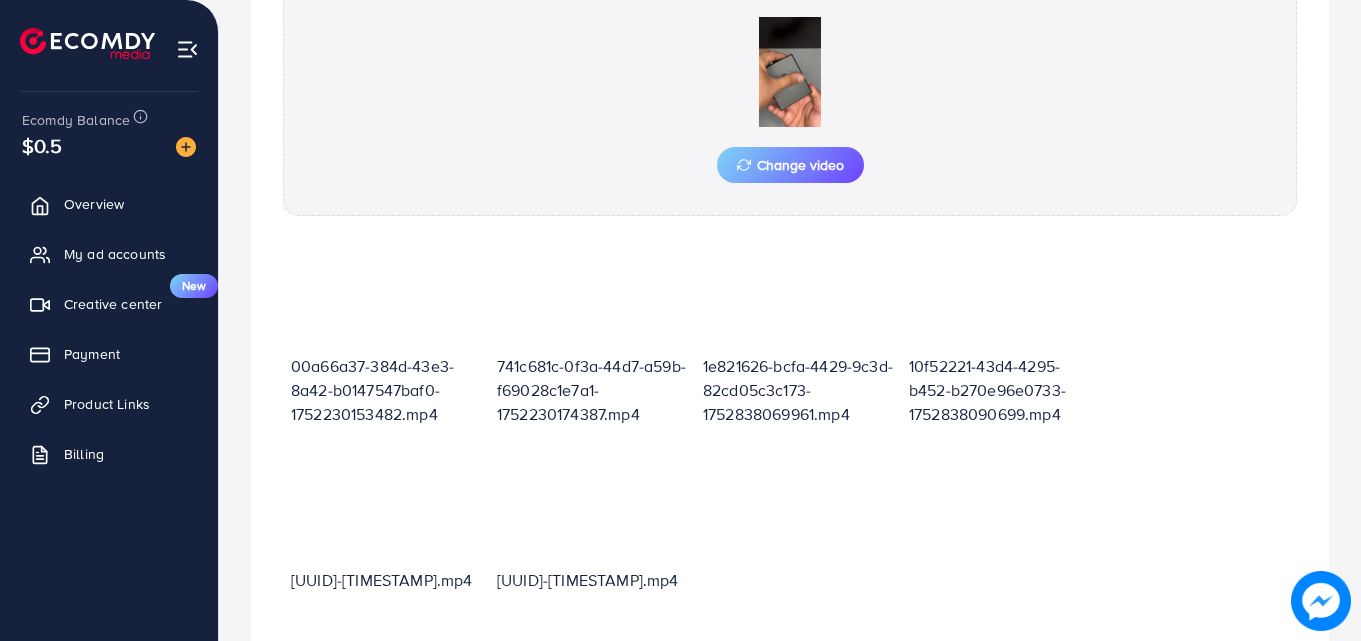 scroll, scrollTop: 718, scrollLeft: 0, axis: vertical 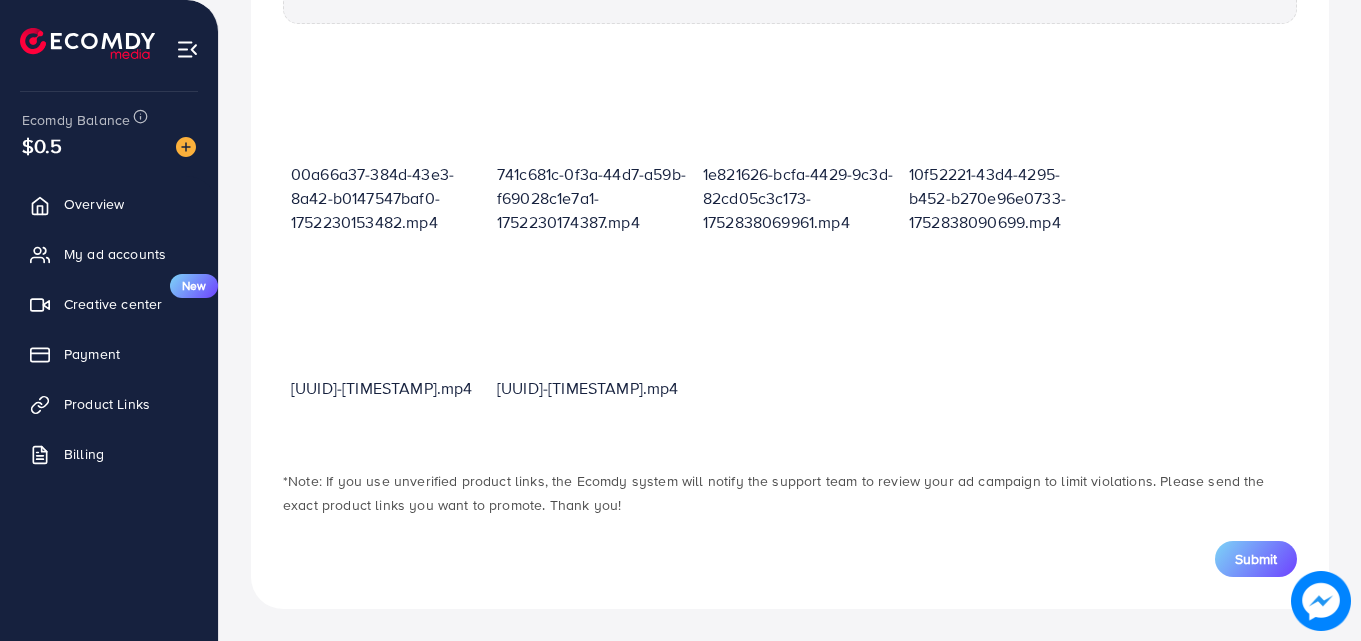 drag, startPoint x: 1221, startPoint y: 550, endPoint x: 1239, endPoint y: 563, distance: 22.203604 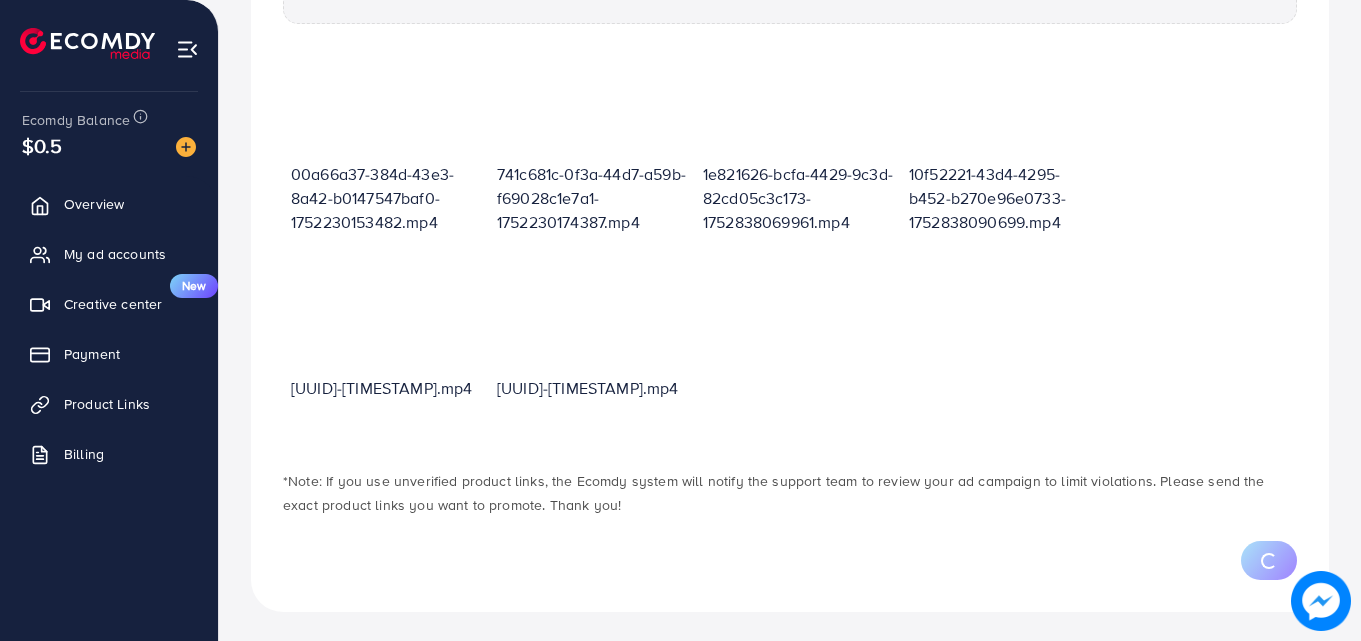 click at bounding box center [790, 560] 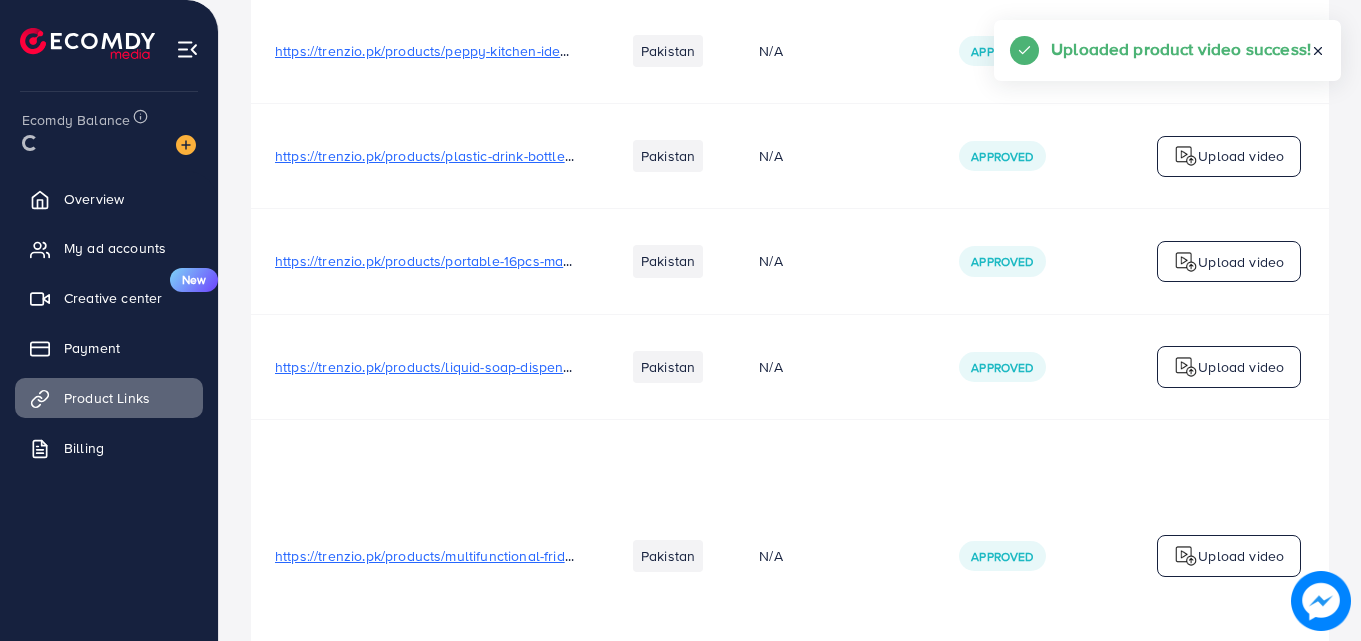scroll, scrollTop: 0, scrollLeft: 0, axis: both 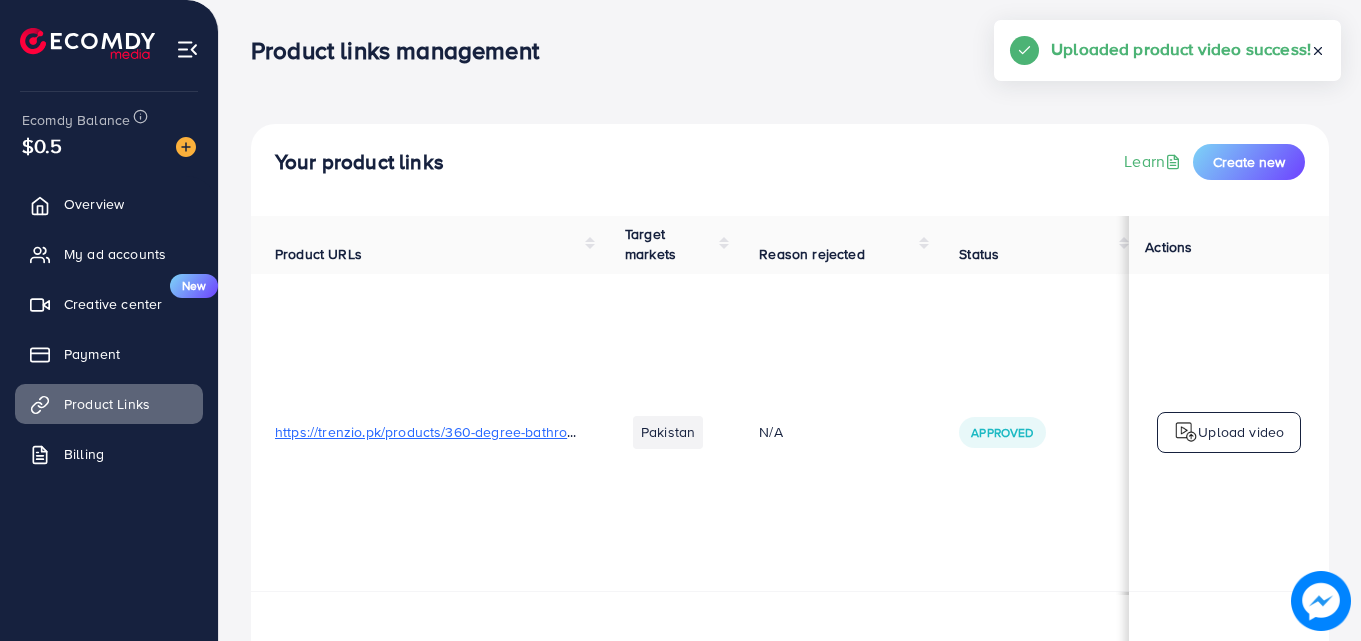 click on "N/A" at bounding box center (835, 432) 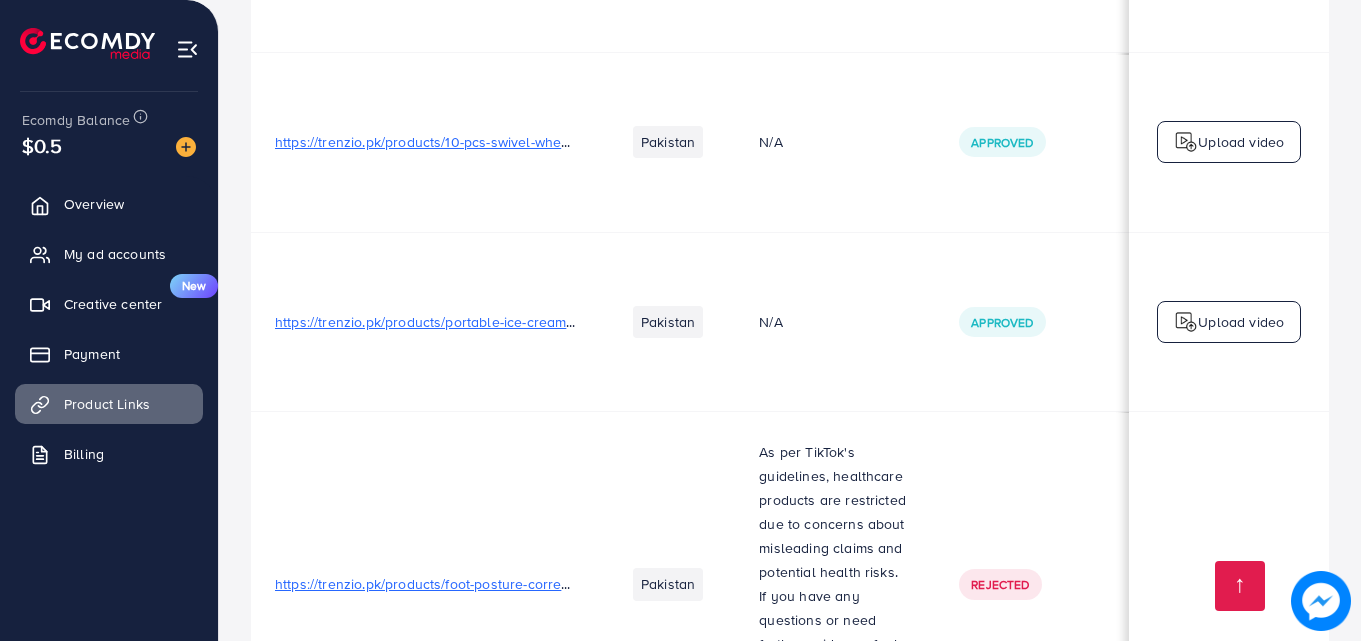 scroll, scrollTop: 2004, scrollLeft: 0, axis: vertical 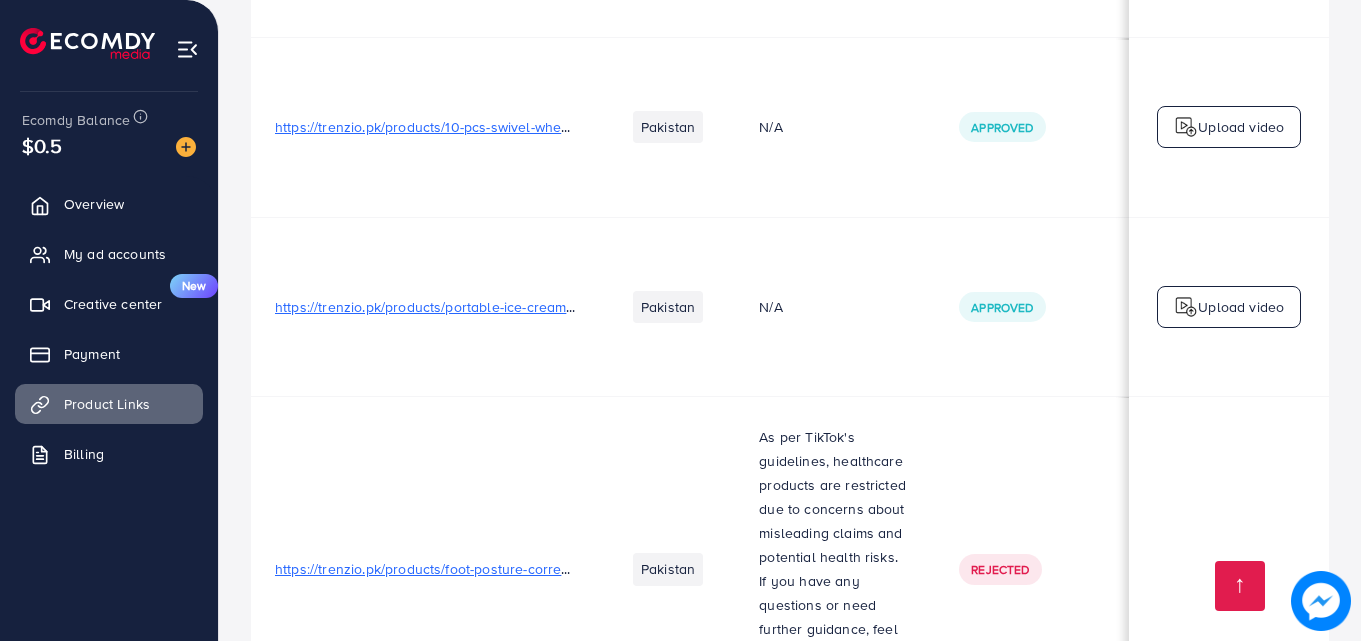 click on "N/A" at bounding box center [835, 307] 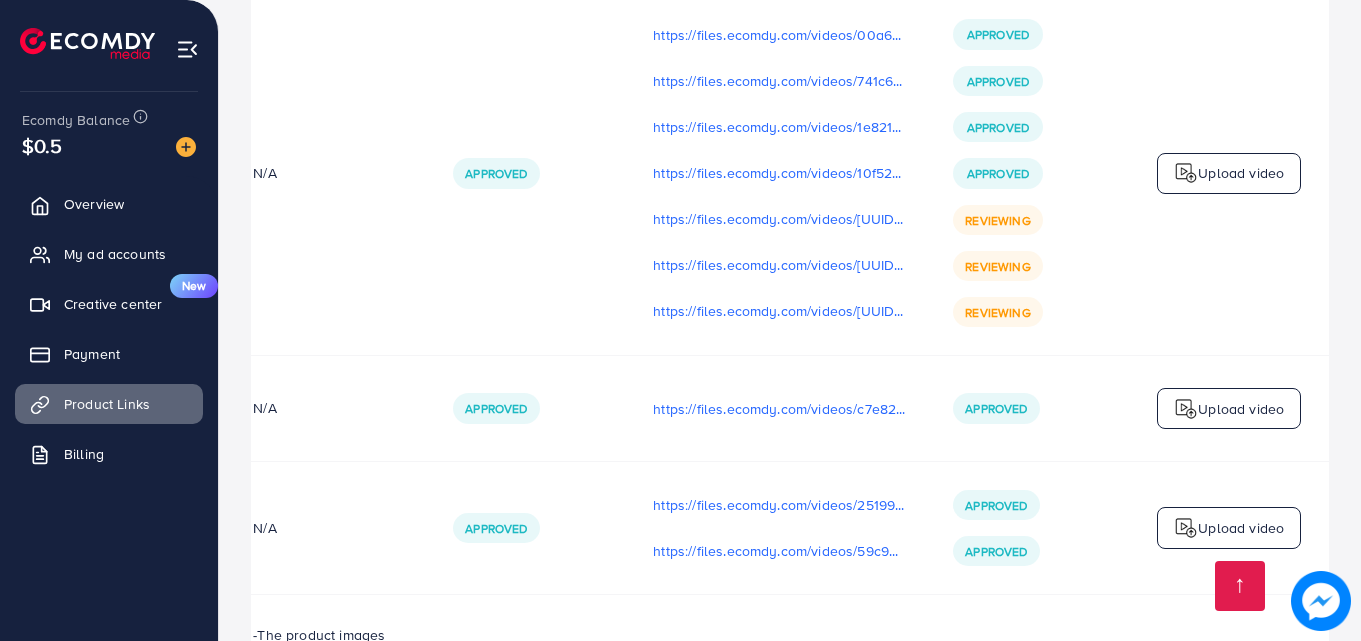 scroll, scrollTop: 2754, scrollLeft: 0, axis: vertical 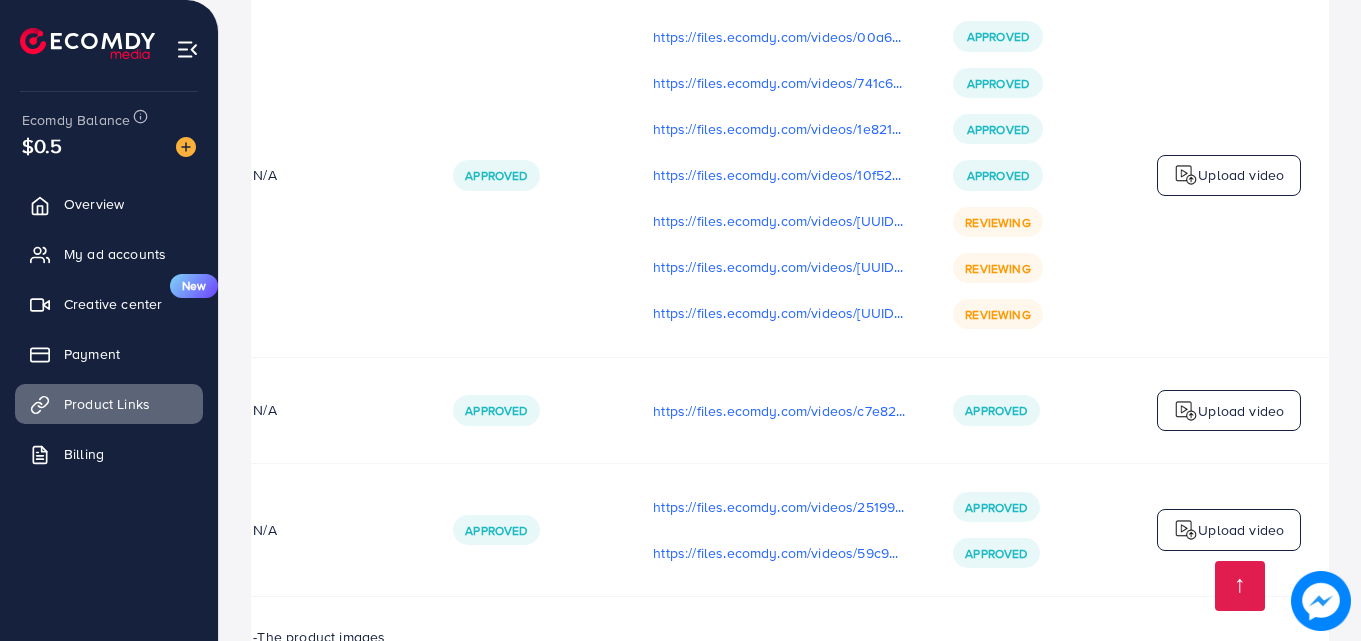 click on "Upload video" at bounding box center [1229, 175] 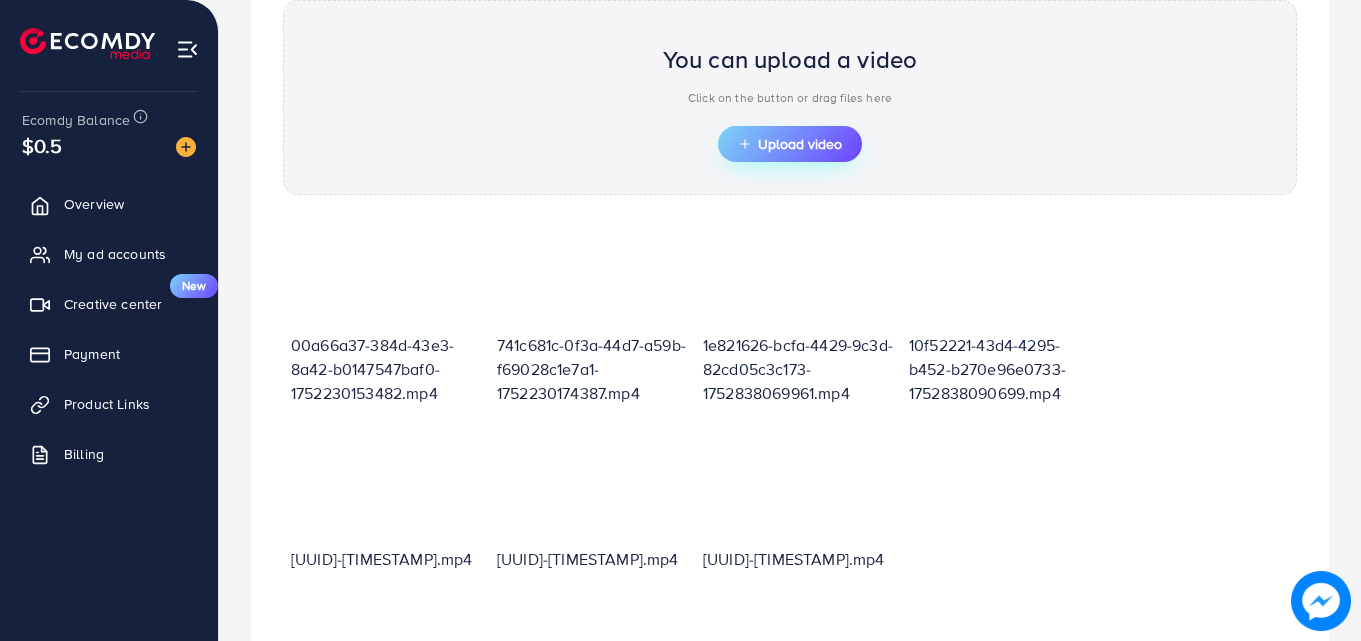 click on "Upload video" at bounding box center (790, 144) 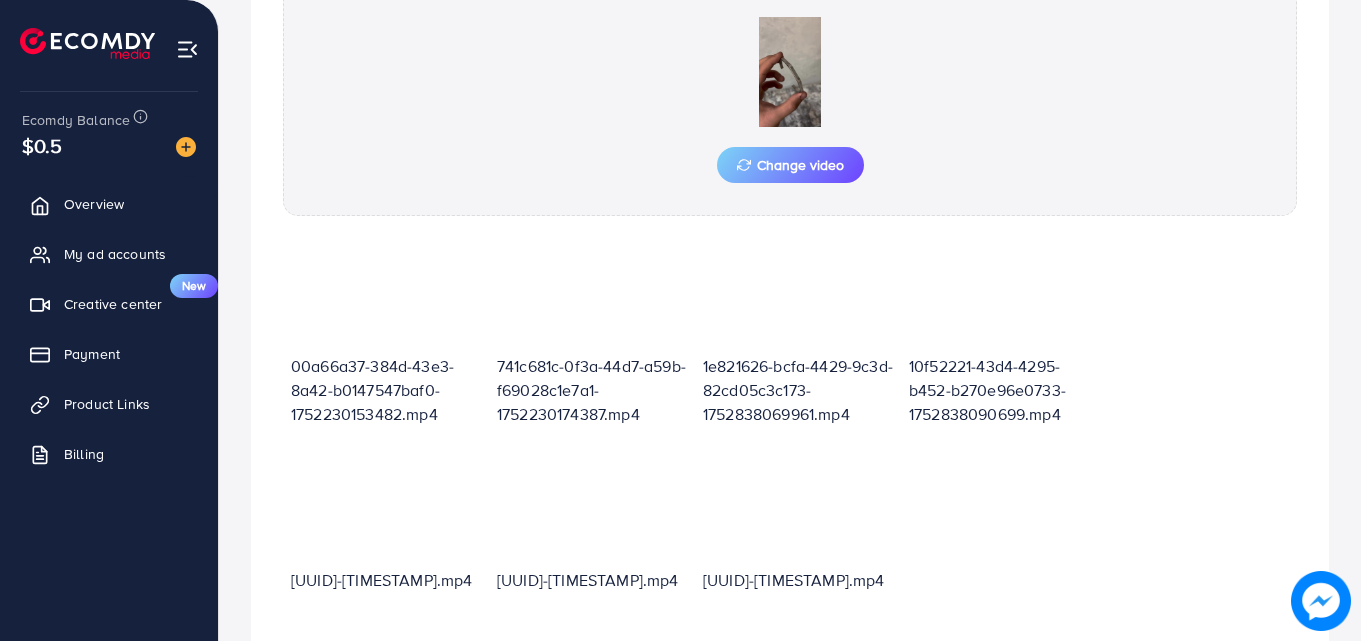 scroll, scrollTop: 718, scrollLeft: 0, axis: vertical 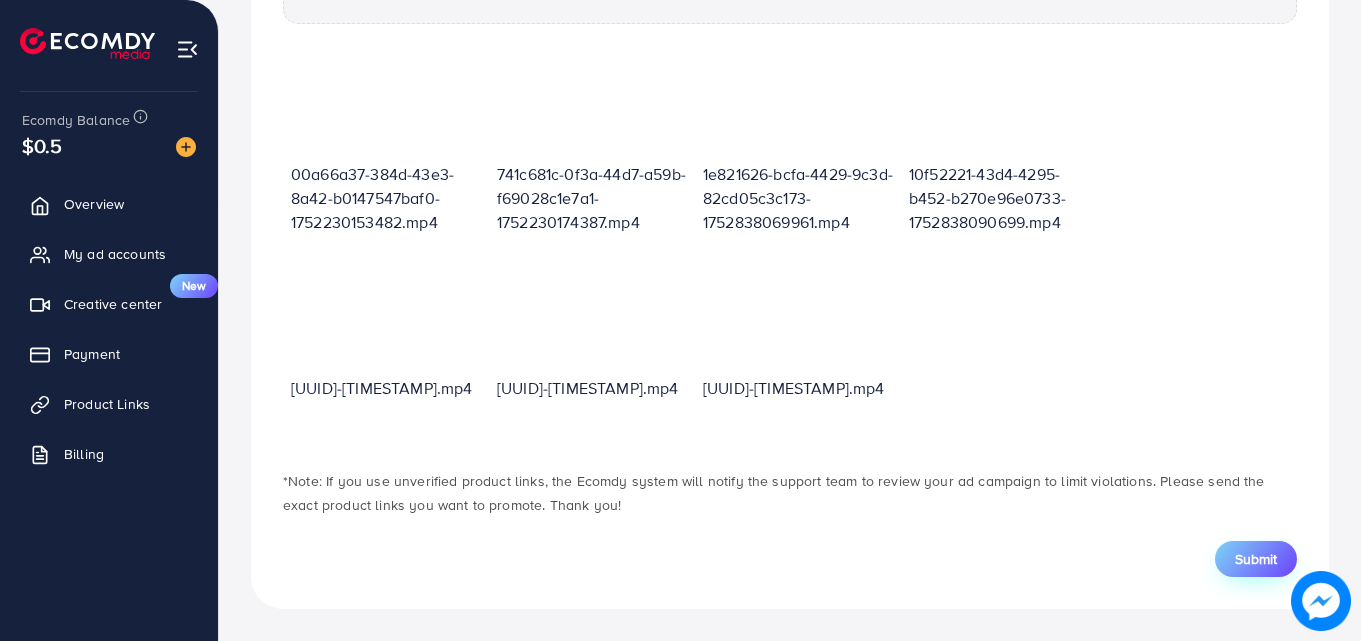 click on "Submit" at bounding box center [1256, 559] 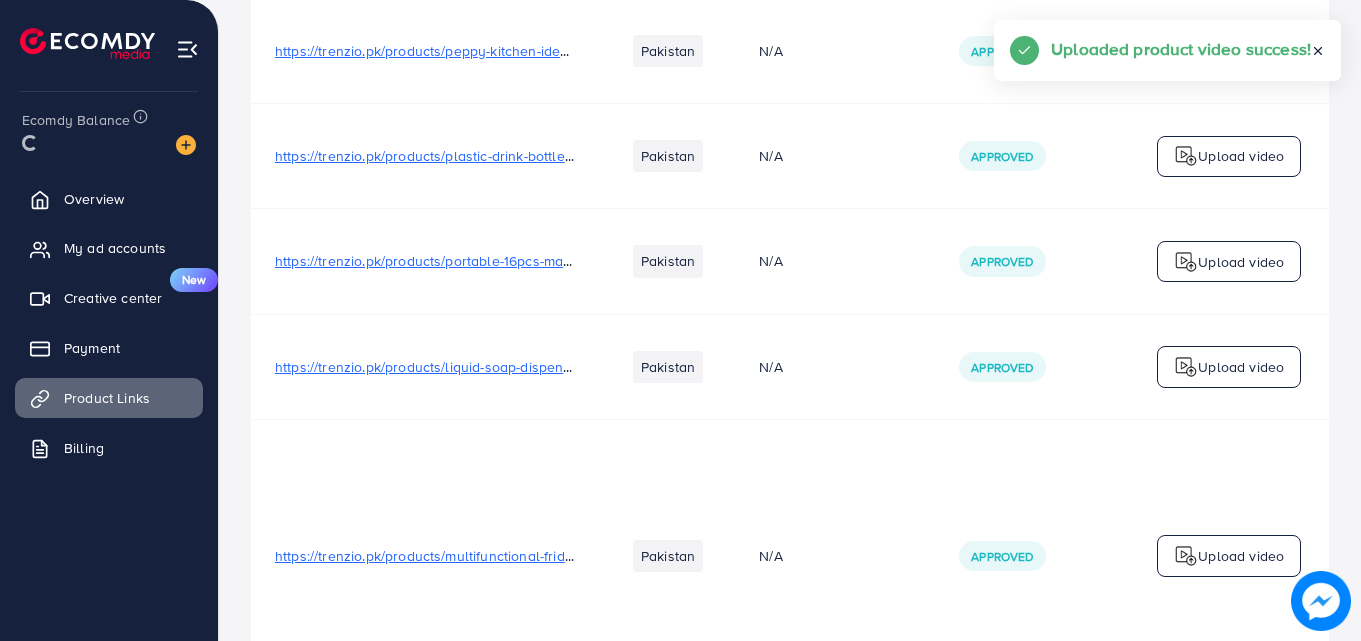 scroll, scrollTop: 0, scrollLeft: 0, axis: both 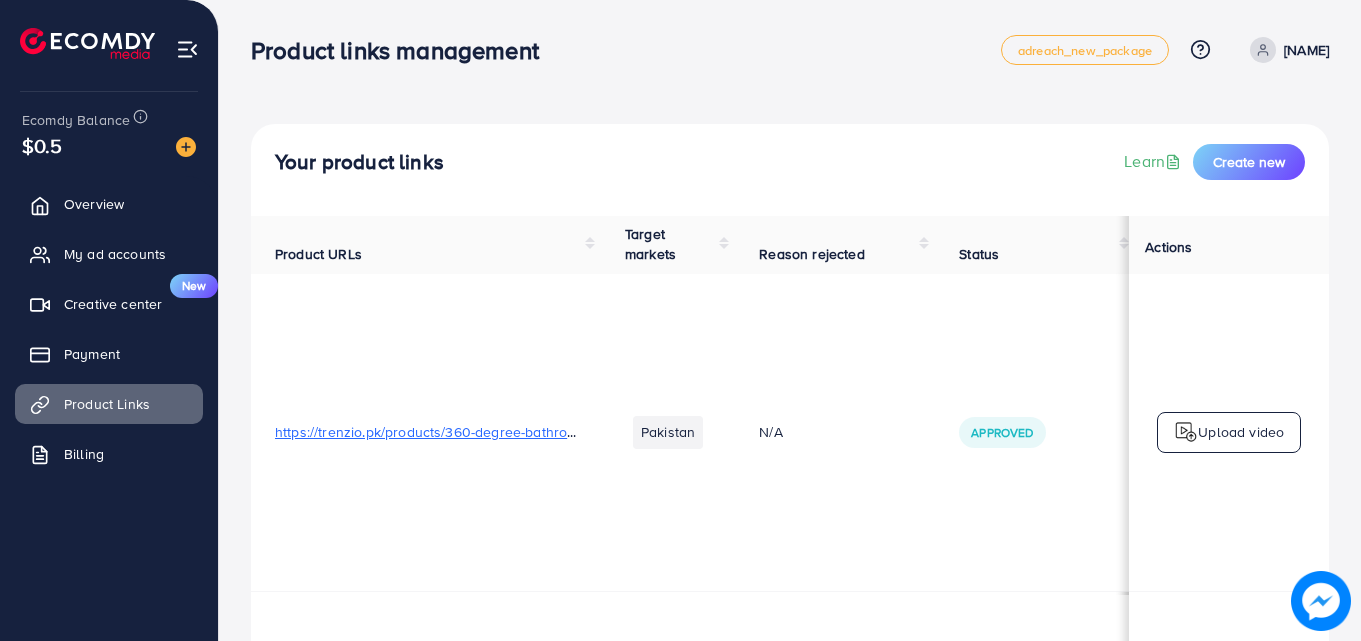 click on "N/A" at bounding box center [835, 433] 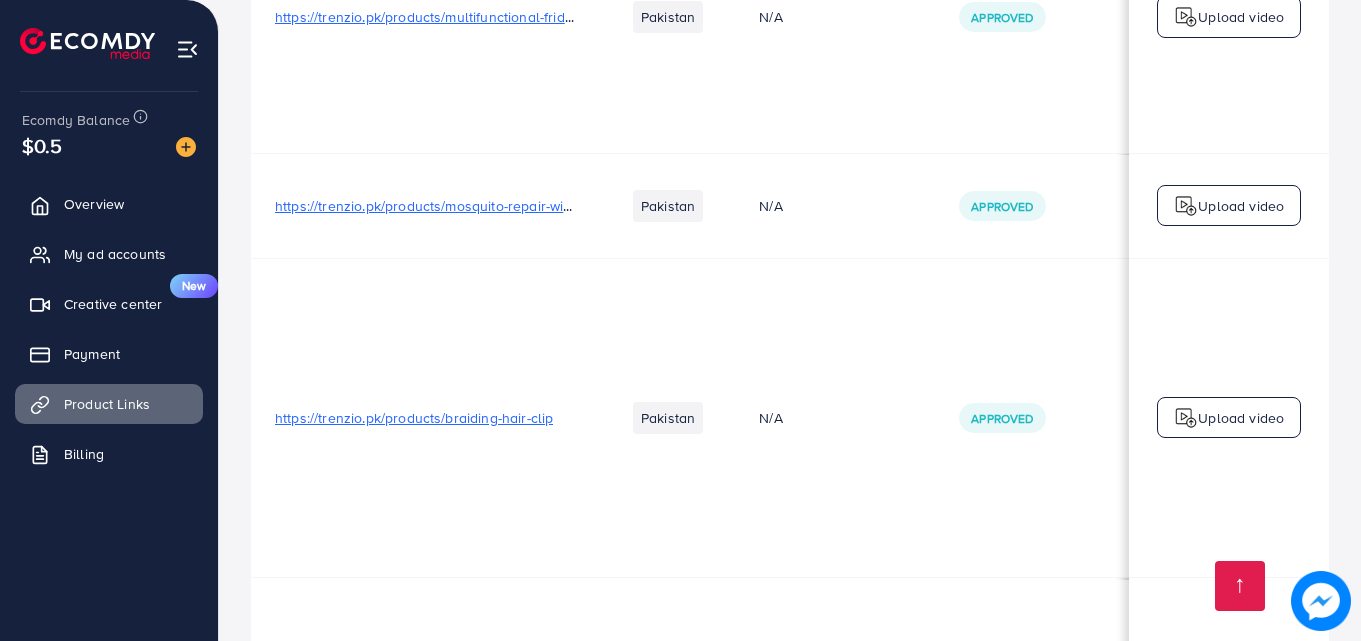 scroll, scrollTop: 1467, scrollLeft: 0, axis: vertical 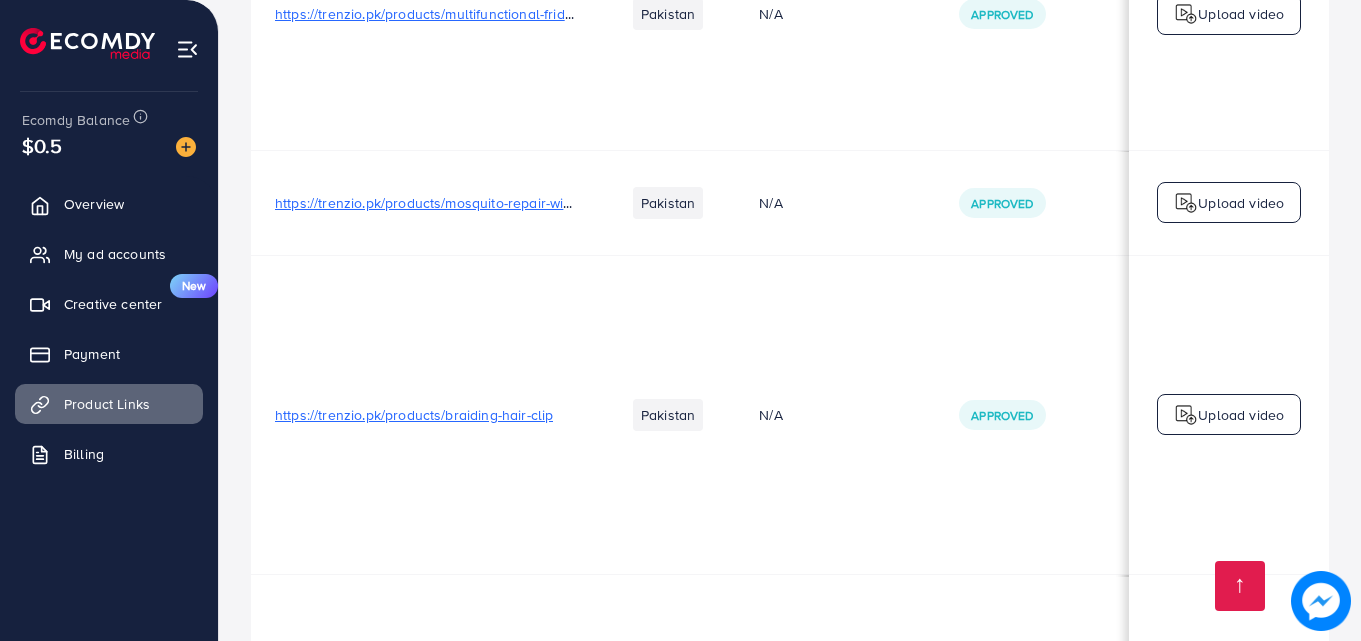 click on "N/A" at bounding box center [835, 414] 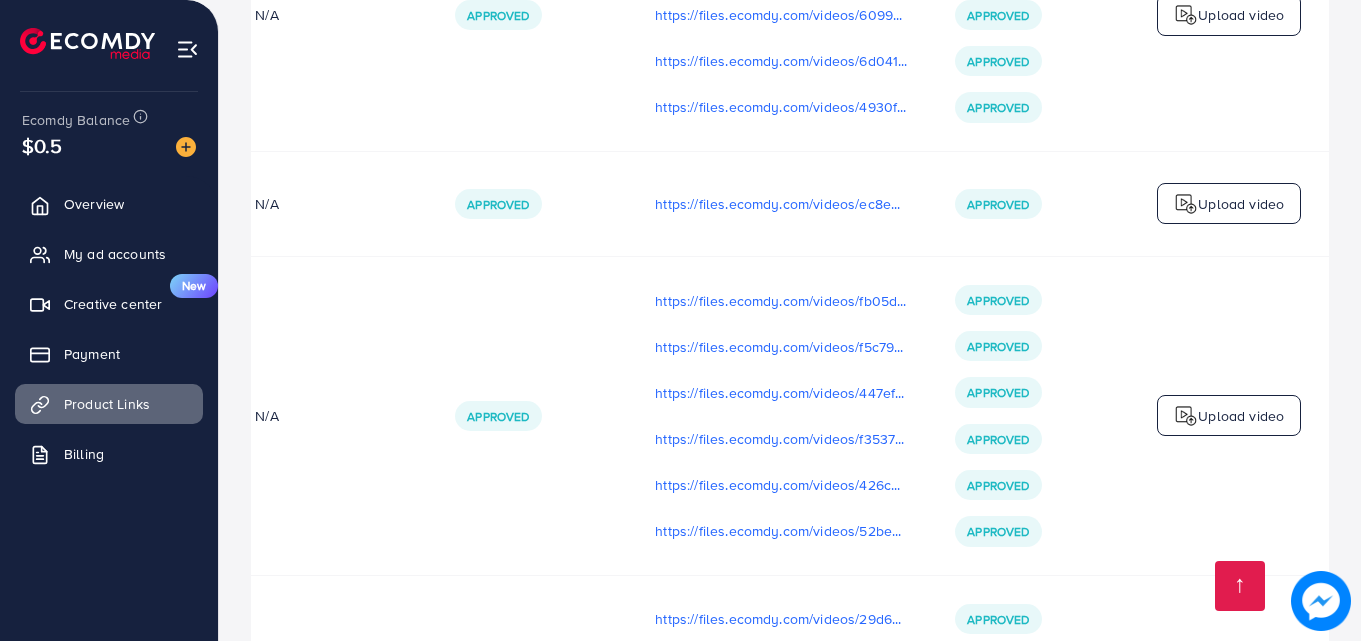 scroll, scrollTop: 0, scrollLeft: 506, axis: horizontal 